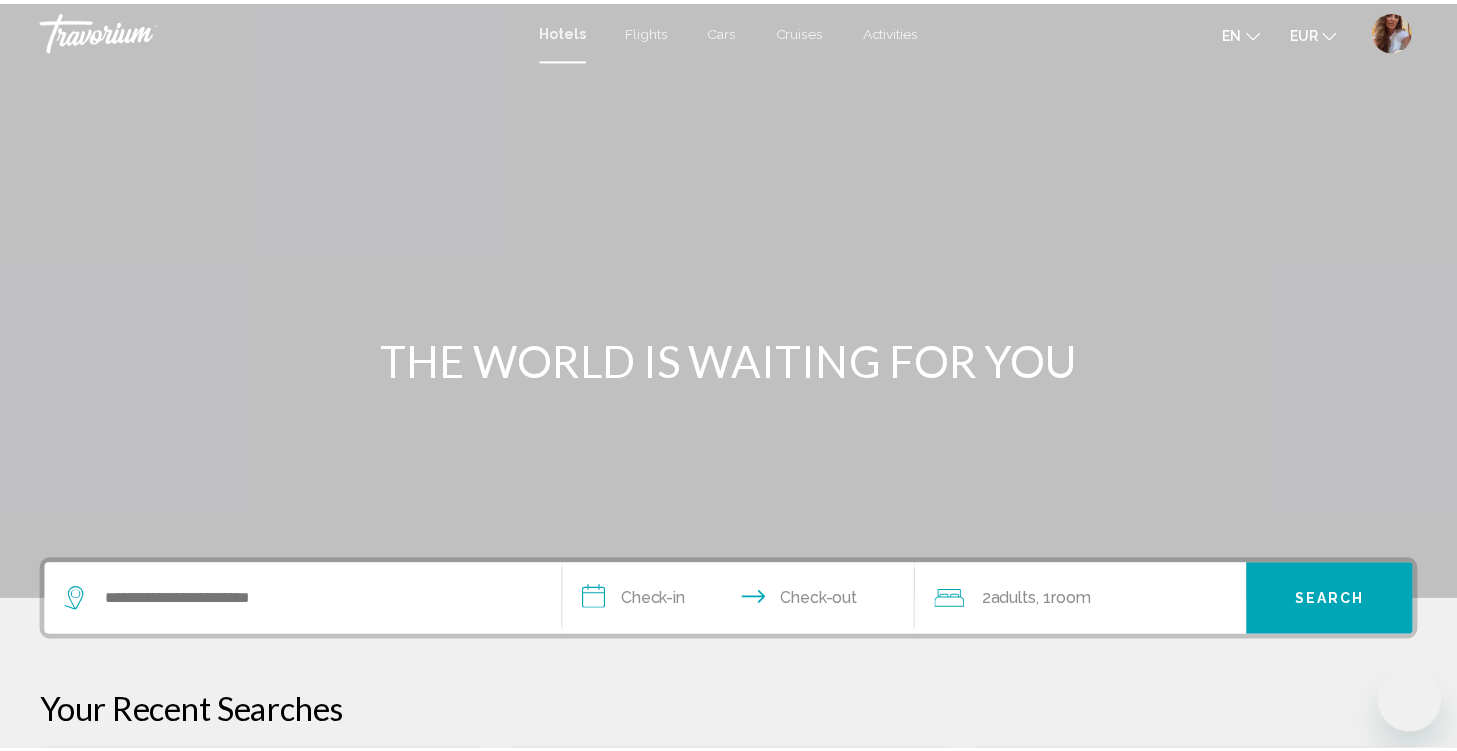 scroll, scrollTop: 0, scrollLeft: 0, axis: both 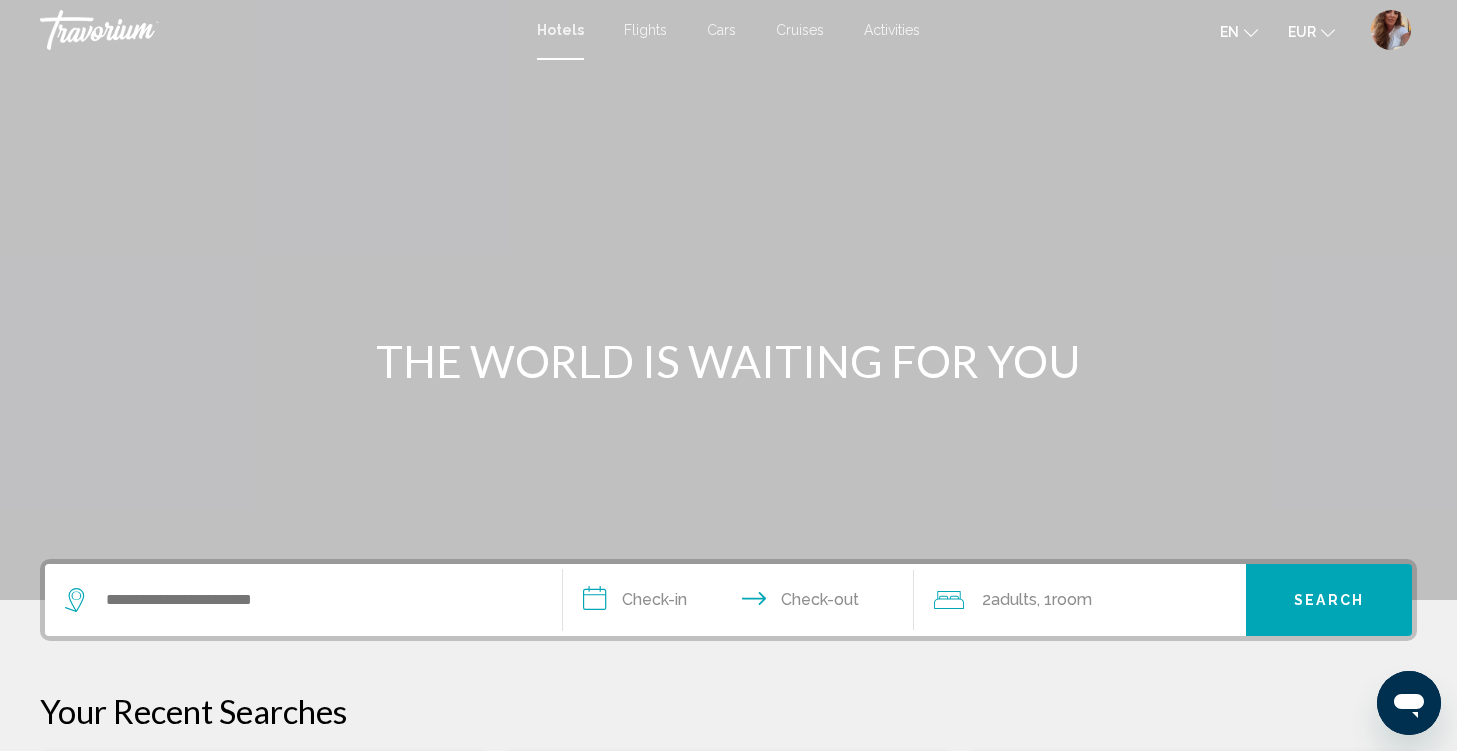 click on "Activities" at bounding box center [892, 30] 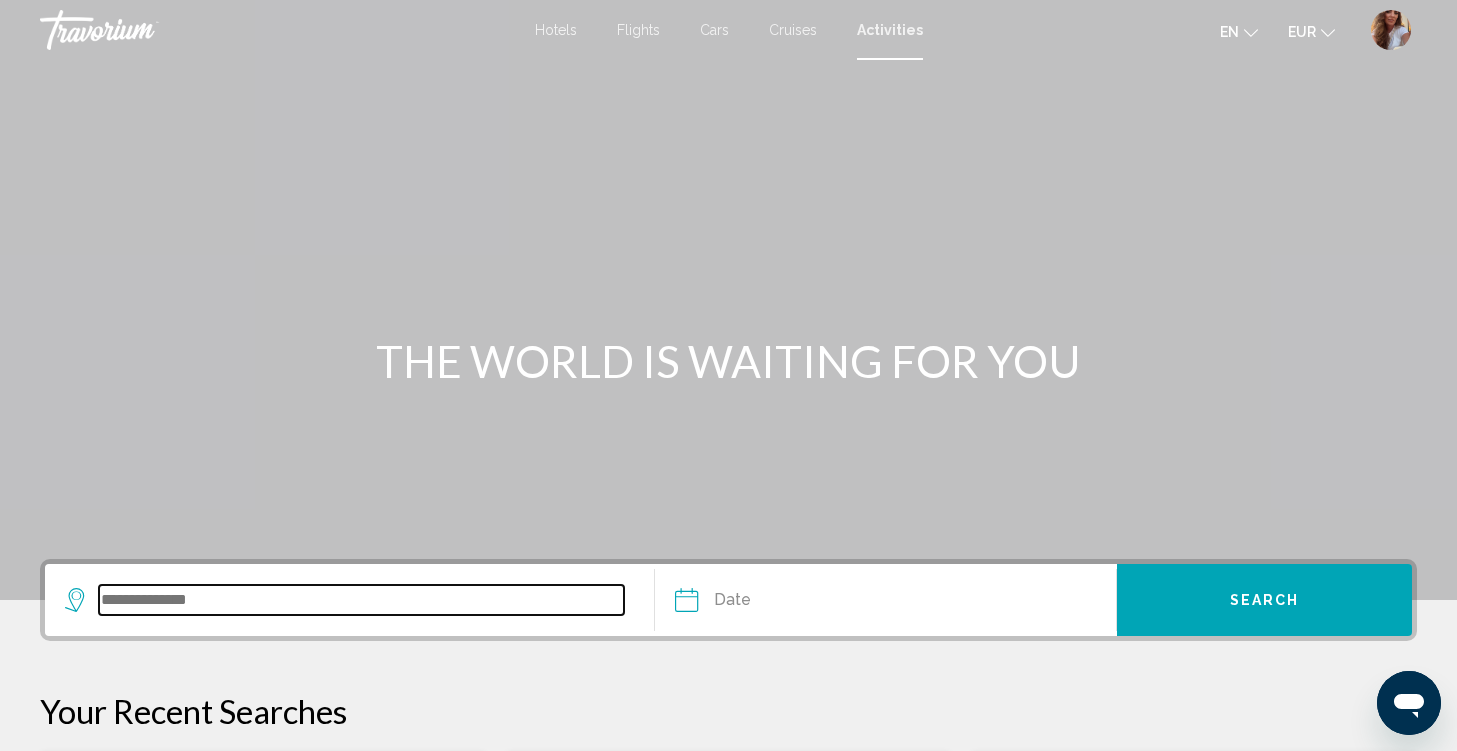 click at bounding box center (361, 600) 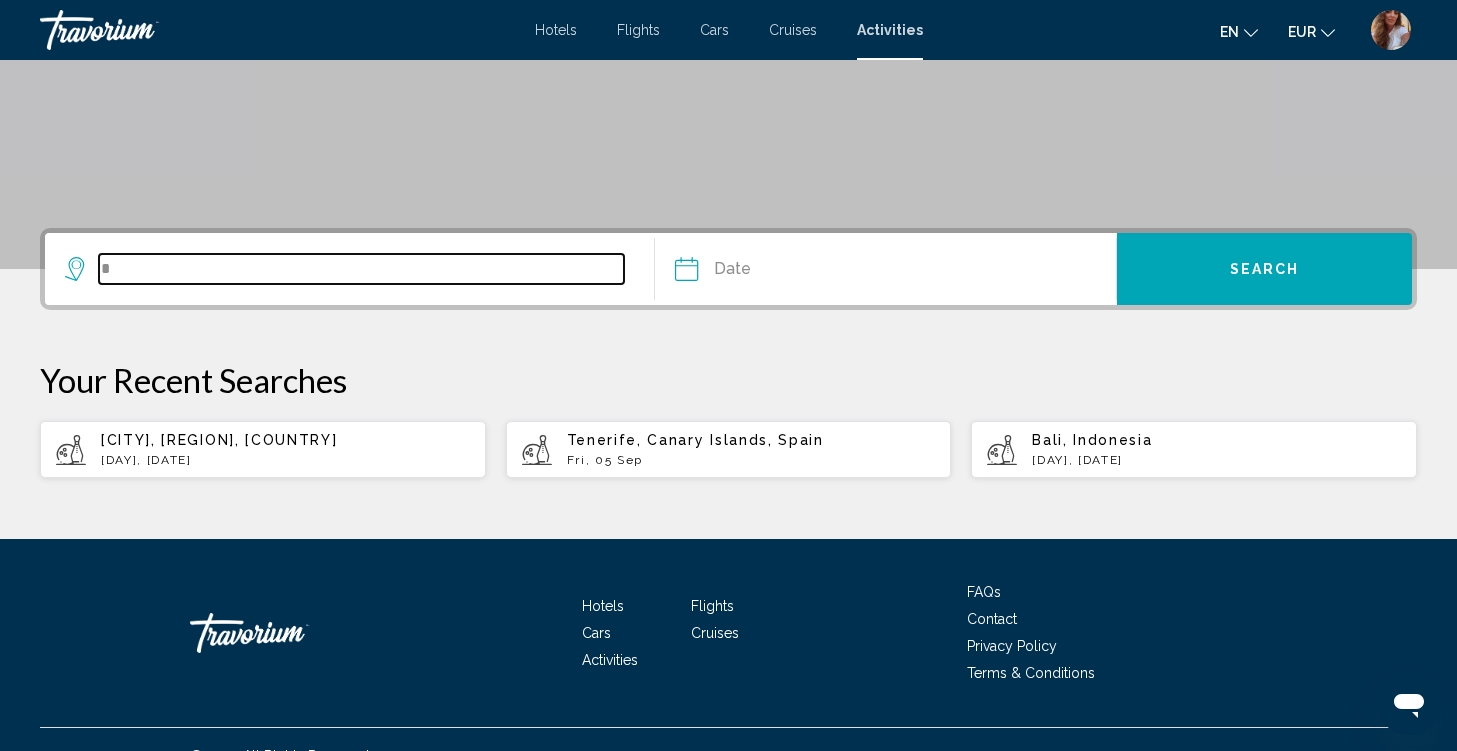 scroll, scrollTop: 364, scrollLeft: 0, axis: vertical 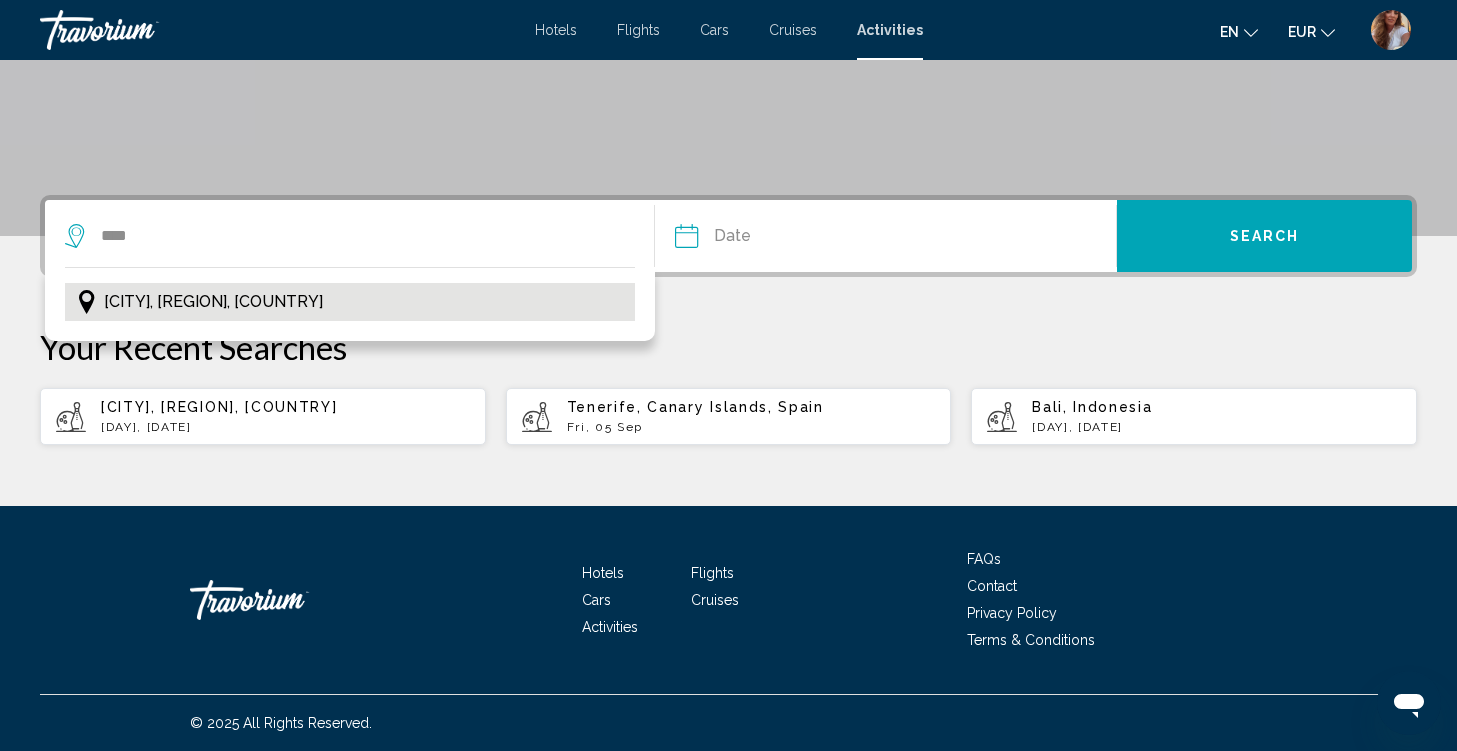 click on "[CITY], [REGION], [COUNTRY]" at bounding box center [213, 302] 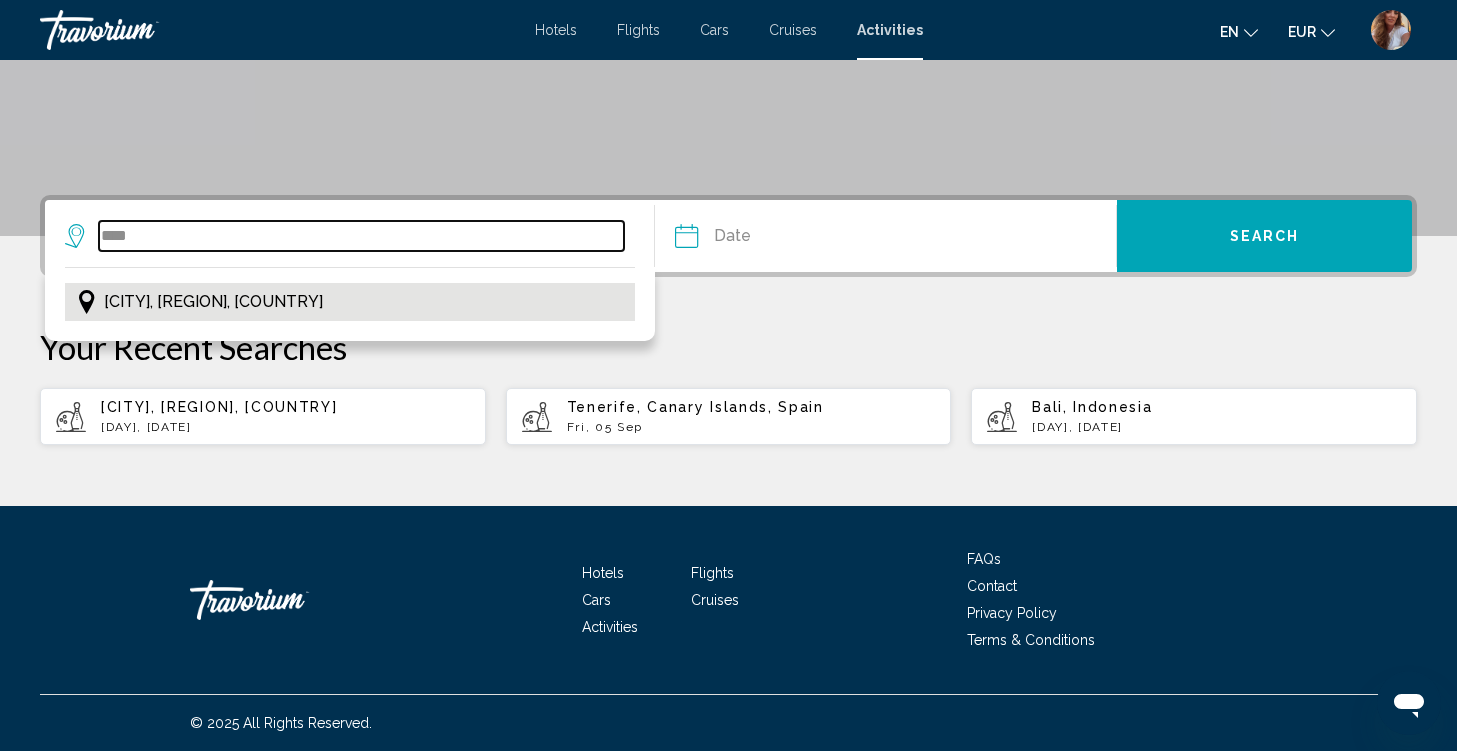 type on "**********" 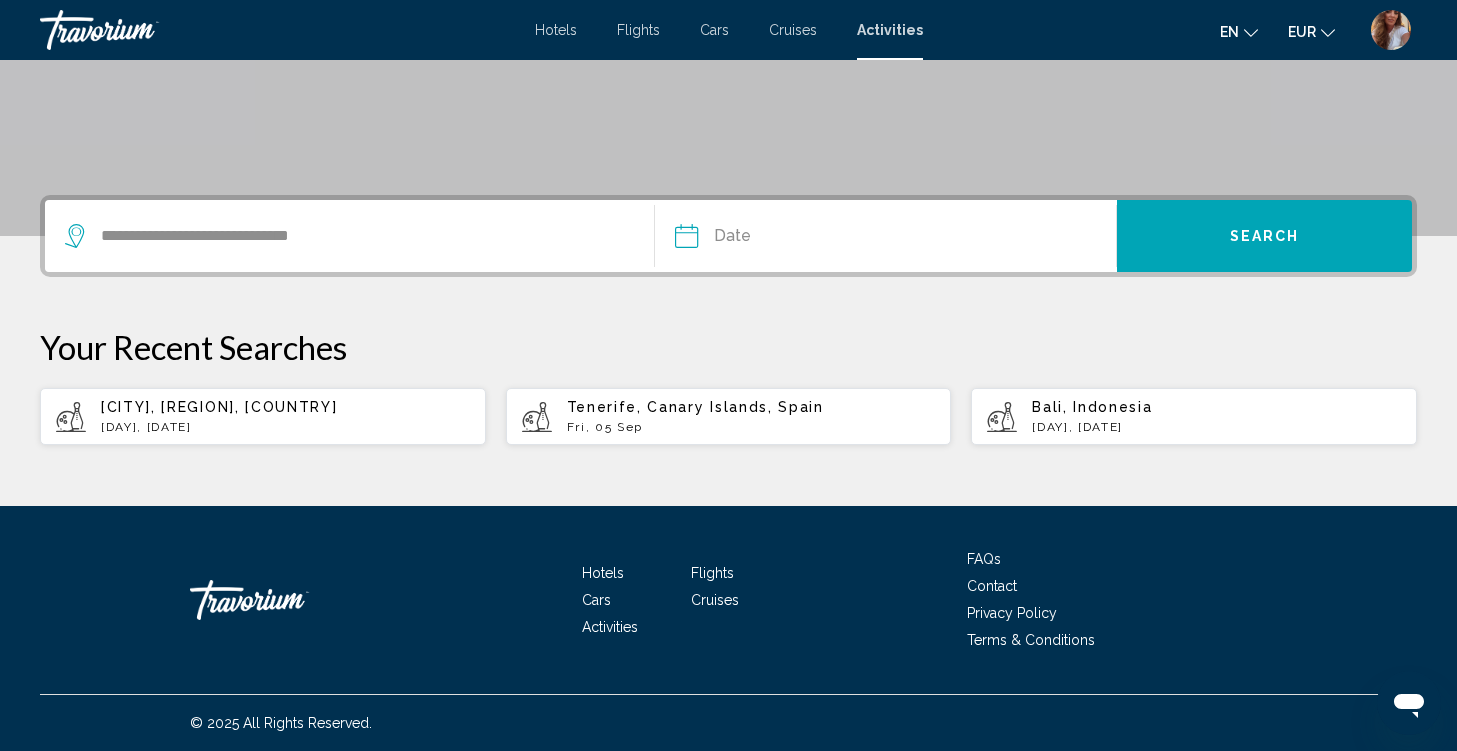 click at bounding box center [784, 239] 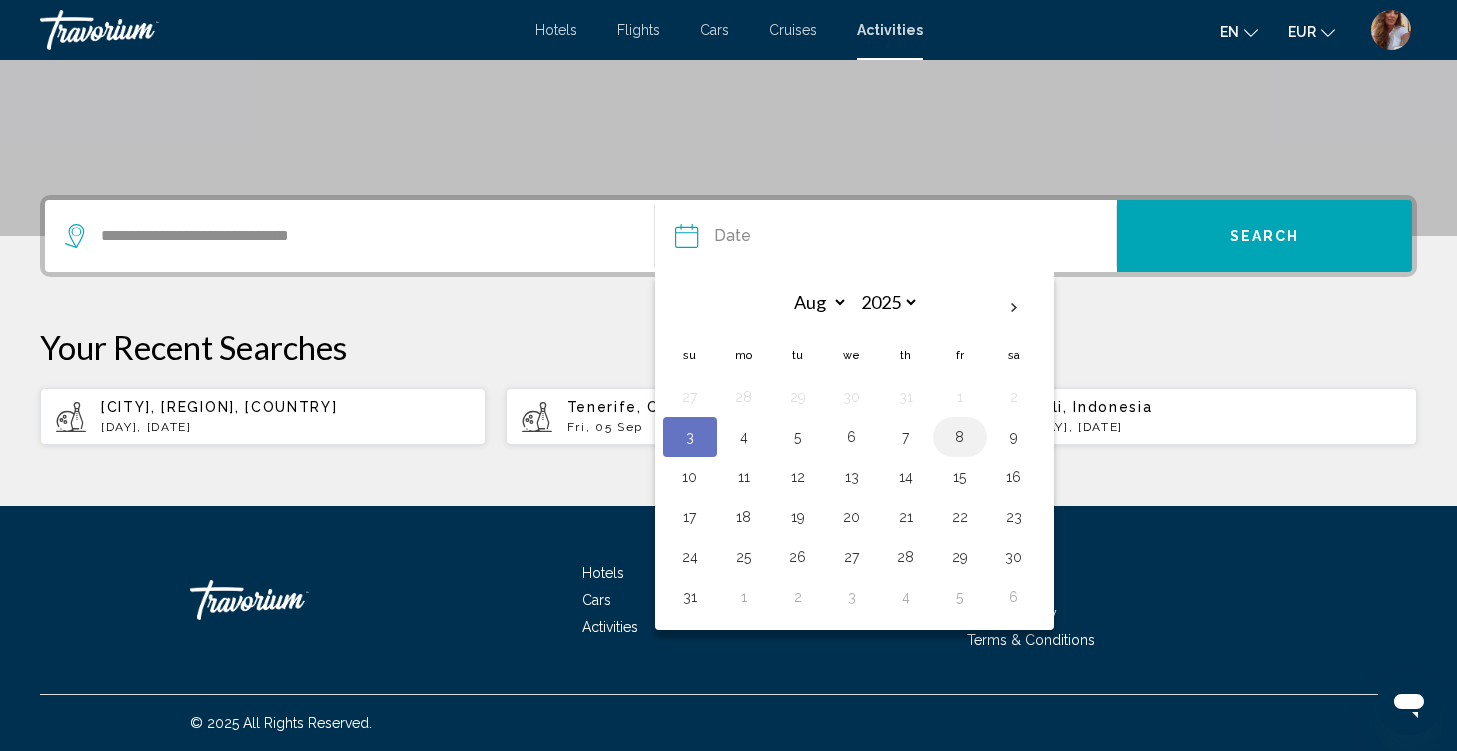 click on "8" at bounding box center (960, 437) 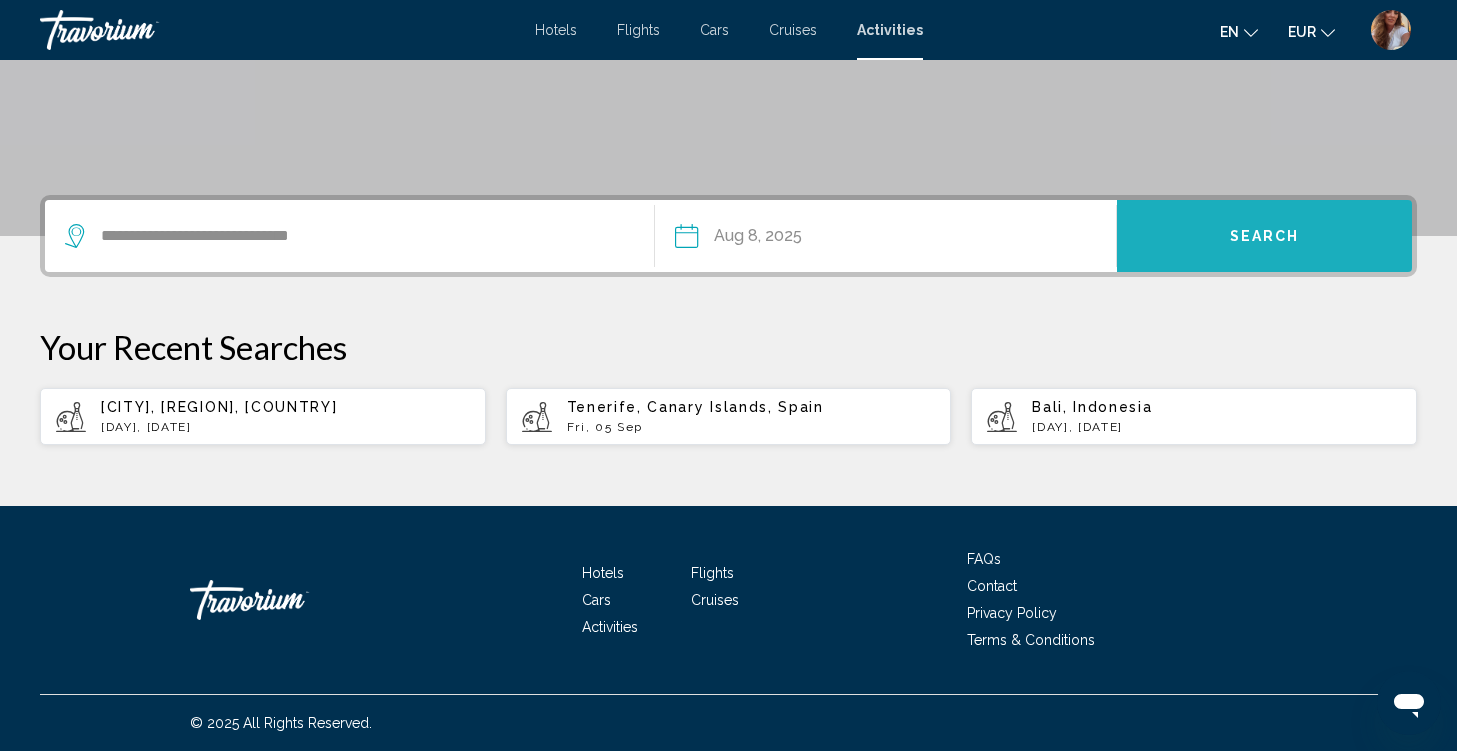 click on "Search" at bounding box center [1264, 236] 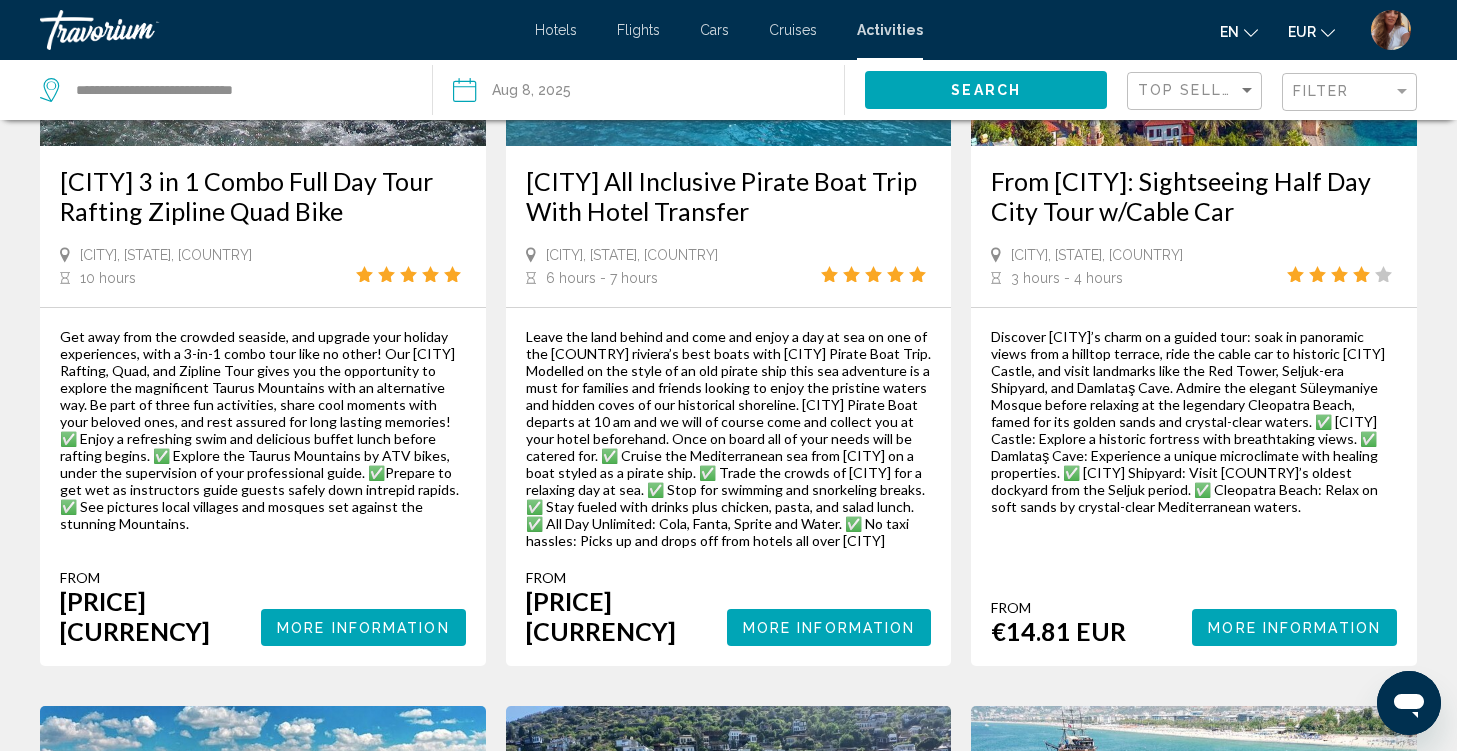 scroll, scrollTop: 0, scrollLeft: 0, axis: both 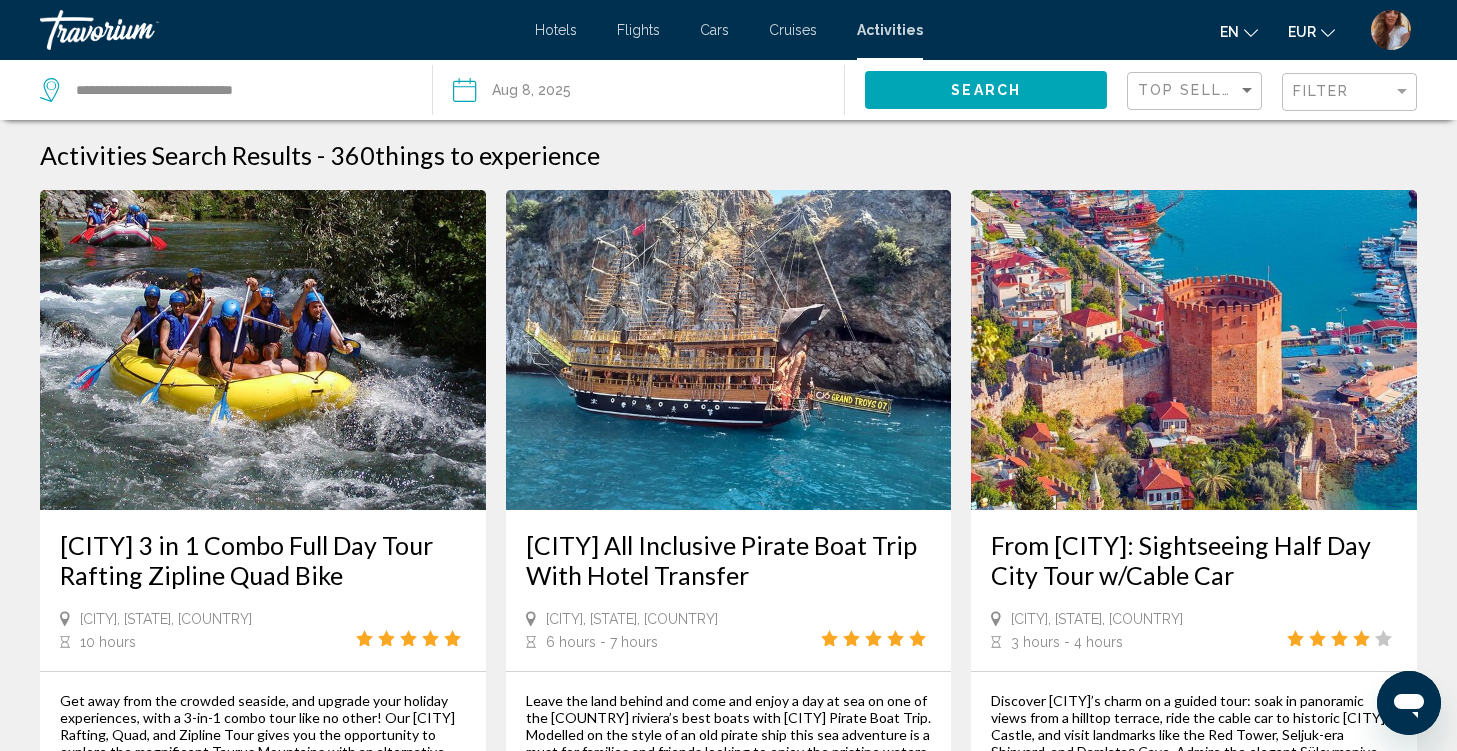 click on "Activities Search Results  -   360  things to experience  [CITY] 3 in 1 Combo Full Day Tour Rafting Zipline Quad Bike
[CITY], NA, [COUNTRY]
10 hours
Get away from the crowded seaside, and upgrade your holiday experiences, with a 3-in-1 combo tour like no other! Our [CITY] Rafting, Quad, and Zipline Tour gives you the opportunity to explore the magnificent Taurus Mountains with an alternative way. Be part of three fun activities, share cool moments with your beloved ones, and rest assured for long lasting memories!
✅ Enjoy a refreshing swim and delicious buffet lunch before rafting begins.
✅ Explore the Taurus Mountains by ATV bikes, under the supervision of your professional guide.
✅Prepare to get wet as instructors guide guests safely down intrepid rapids.
✅ See pictures local villages and mosques set against the stunning Mountains. 1 2" at bounding box center [728, 1968] 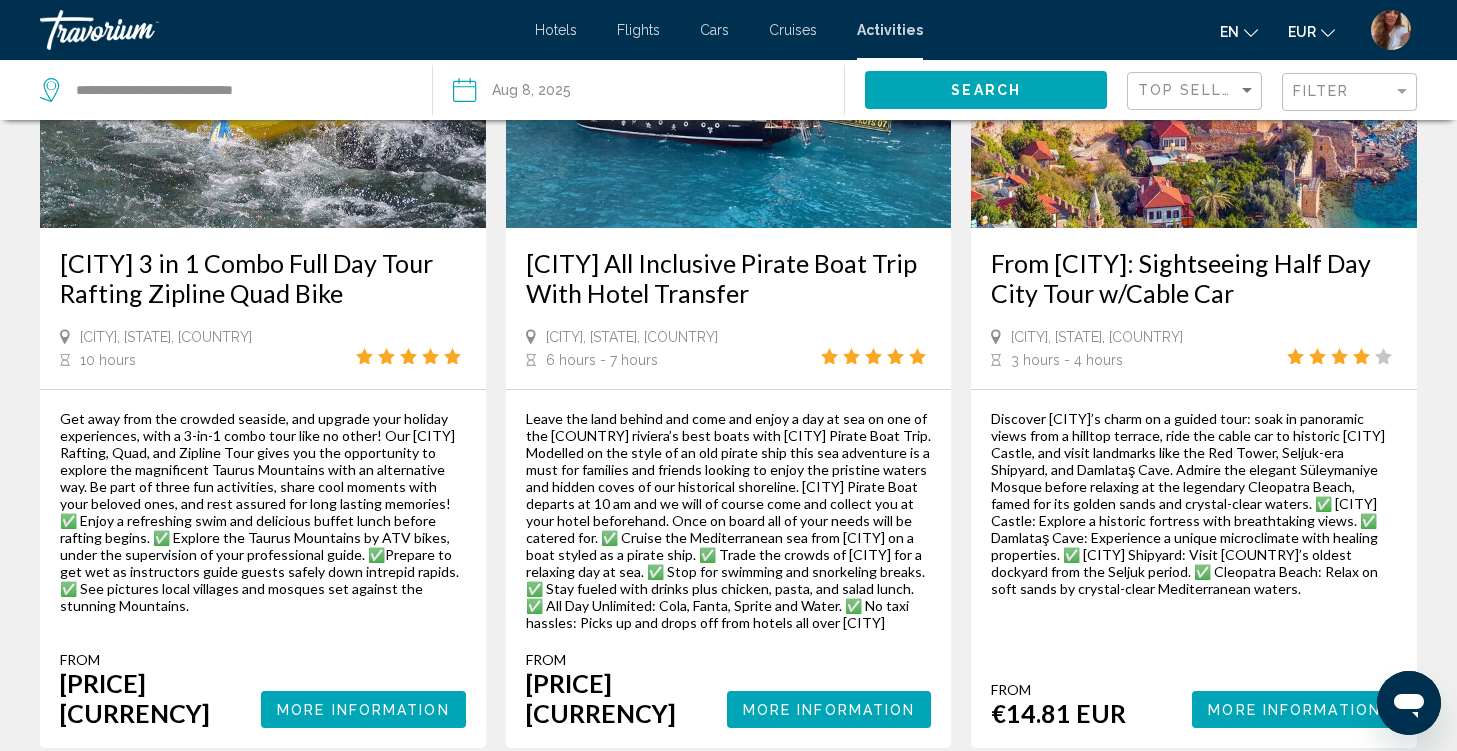 scroll, scrollTop: 280, scrollLeft: 0, axis: vertical 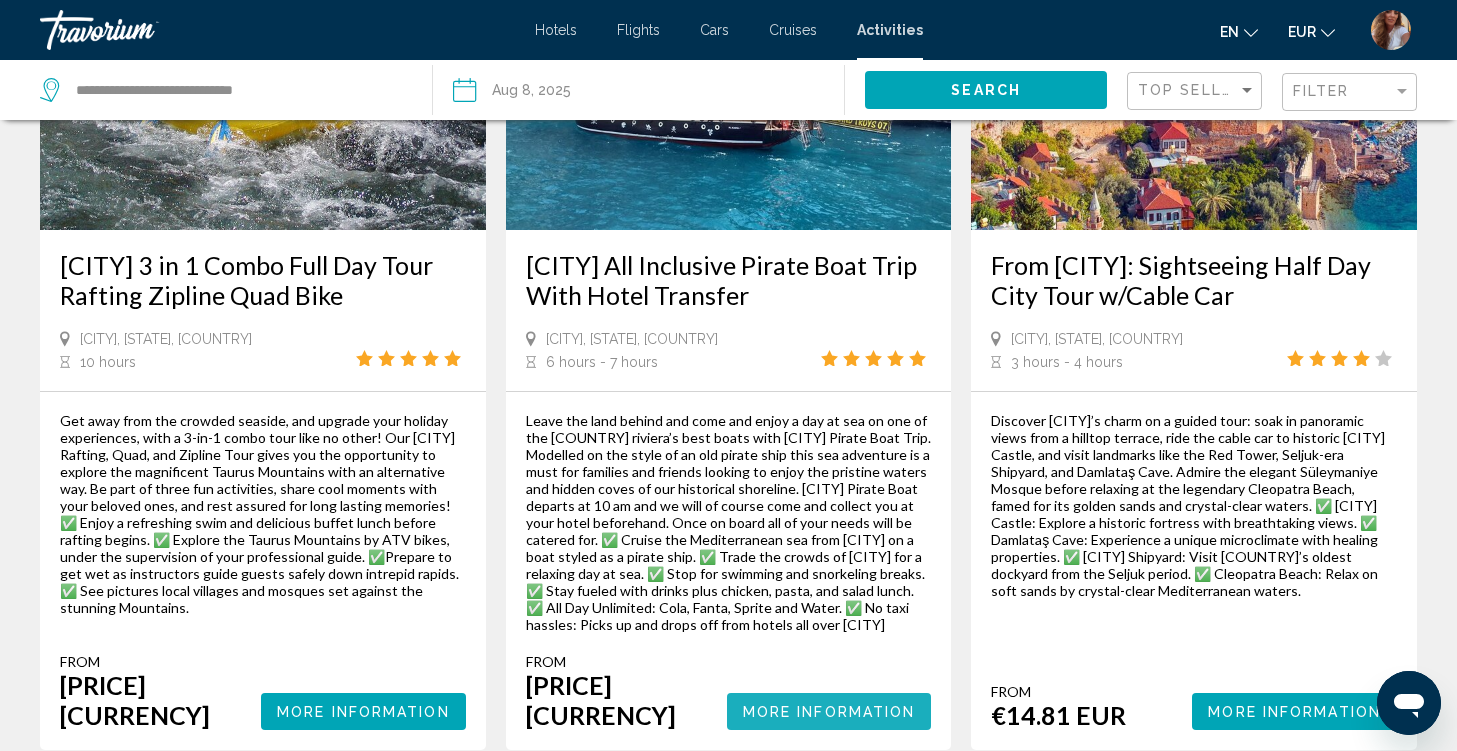 click on "More Information" at bounding box center (829, 712) 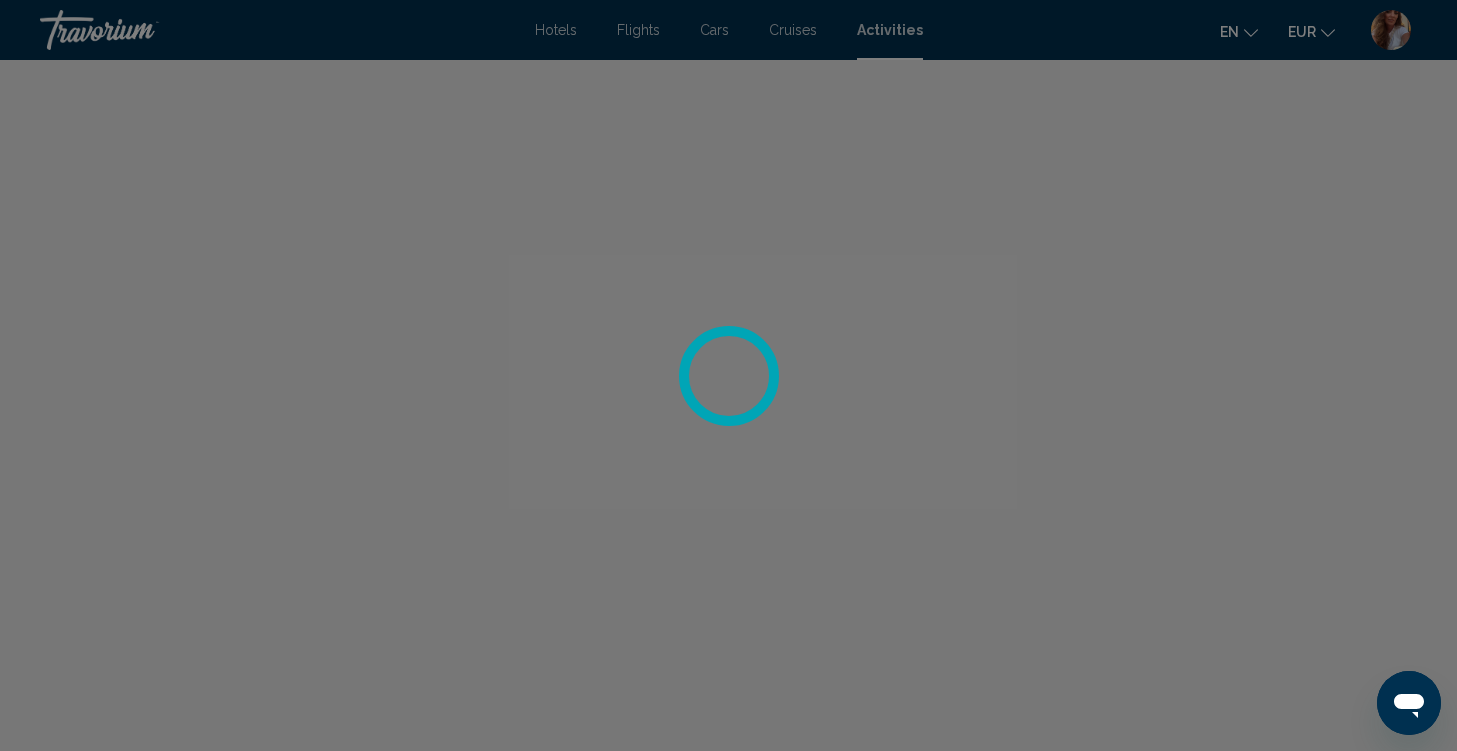 scroll, scrollTop: 0, scrollLeft: 0, axis: both 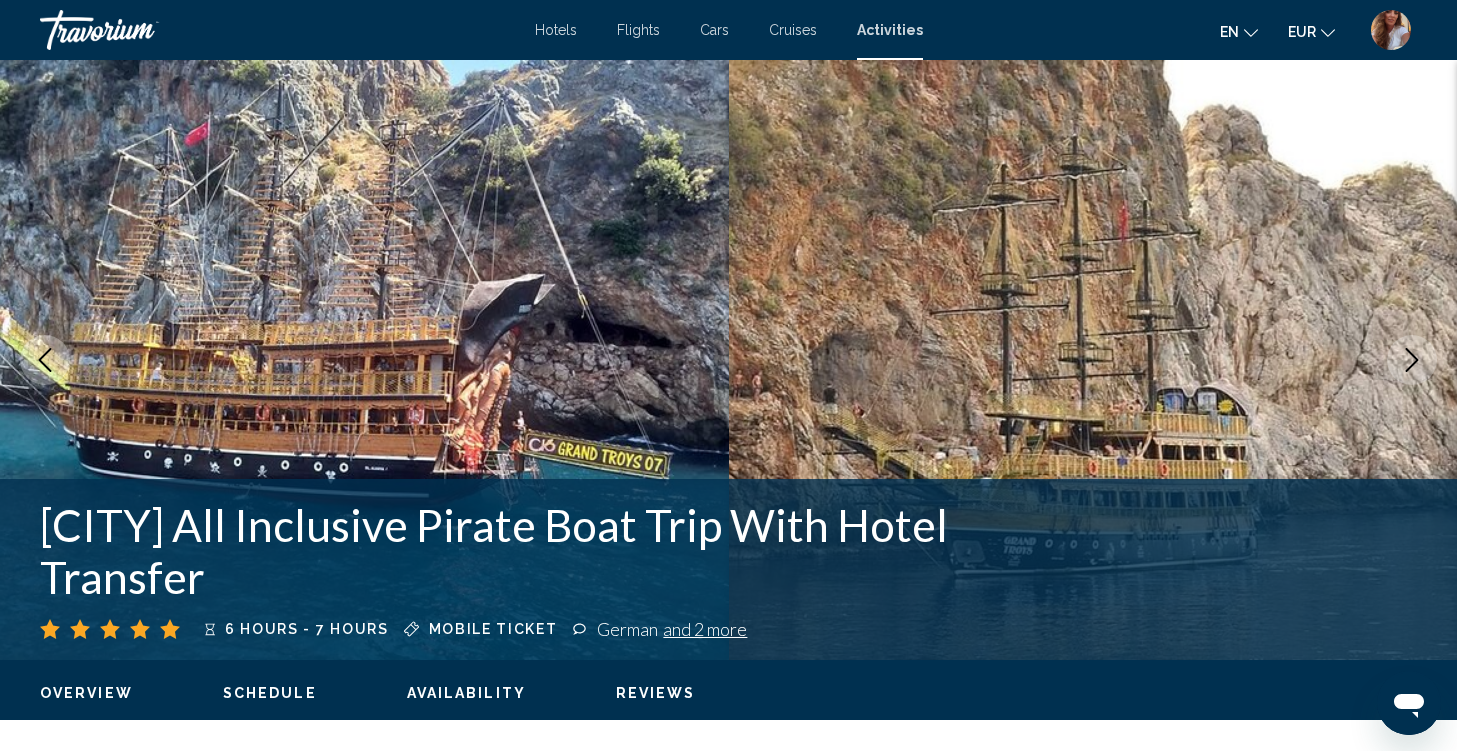 type 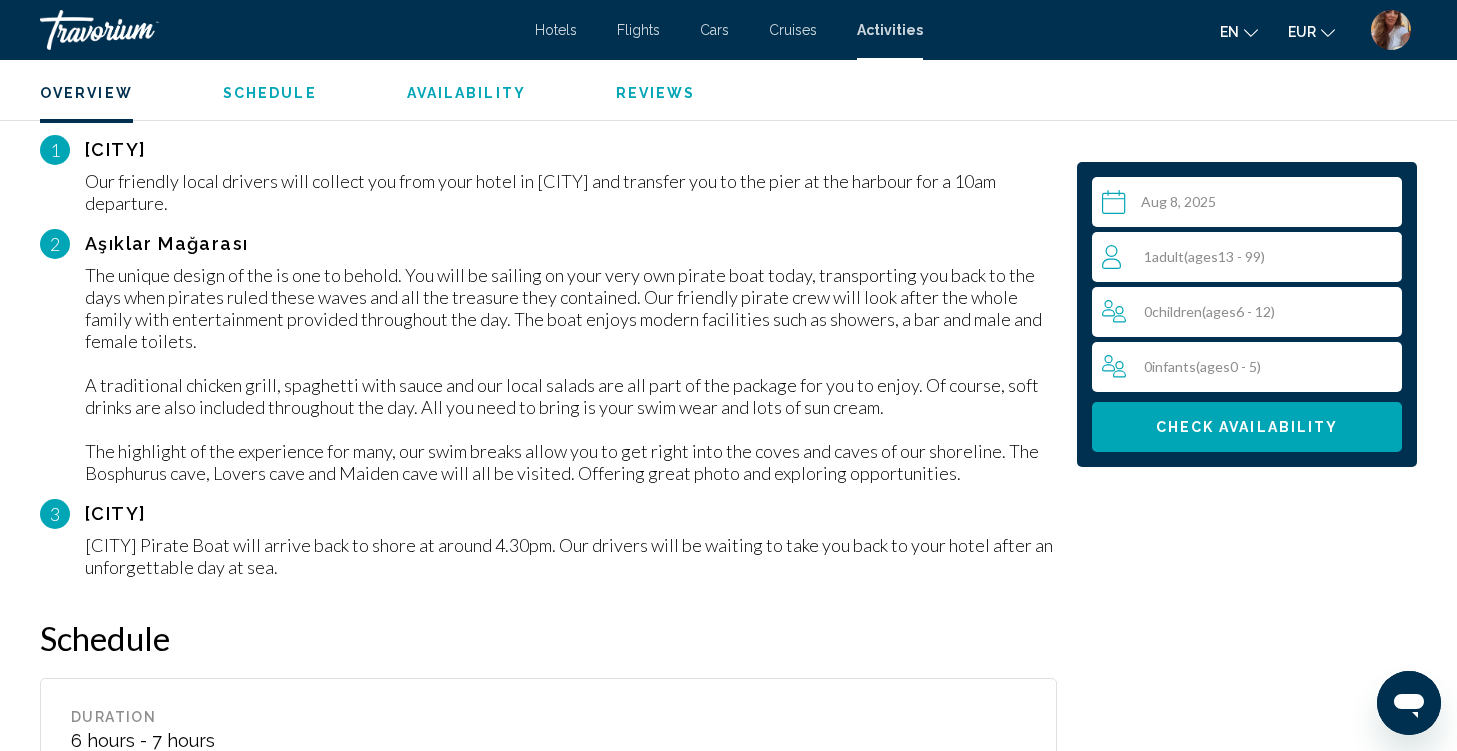 scroll, scrollTop: 1880, scrollLeft: 0, axis: vertical 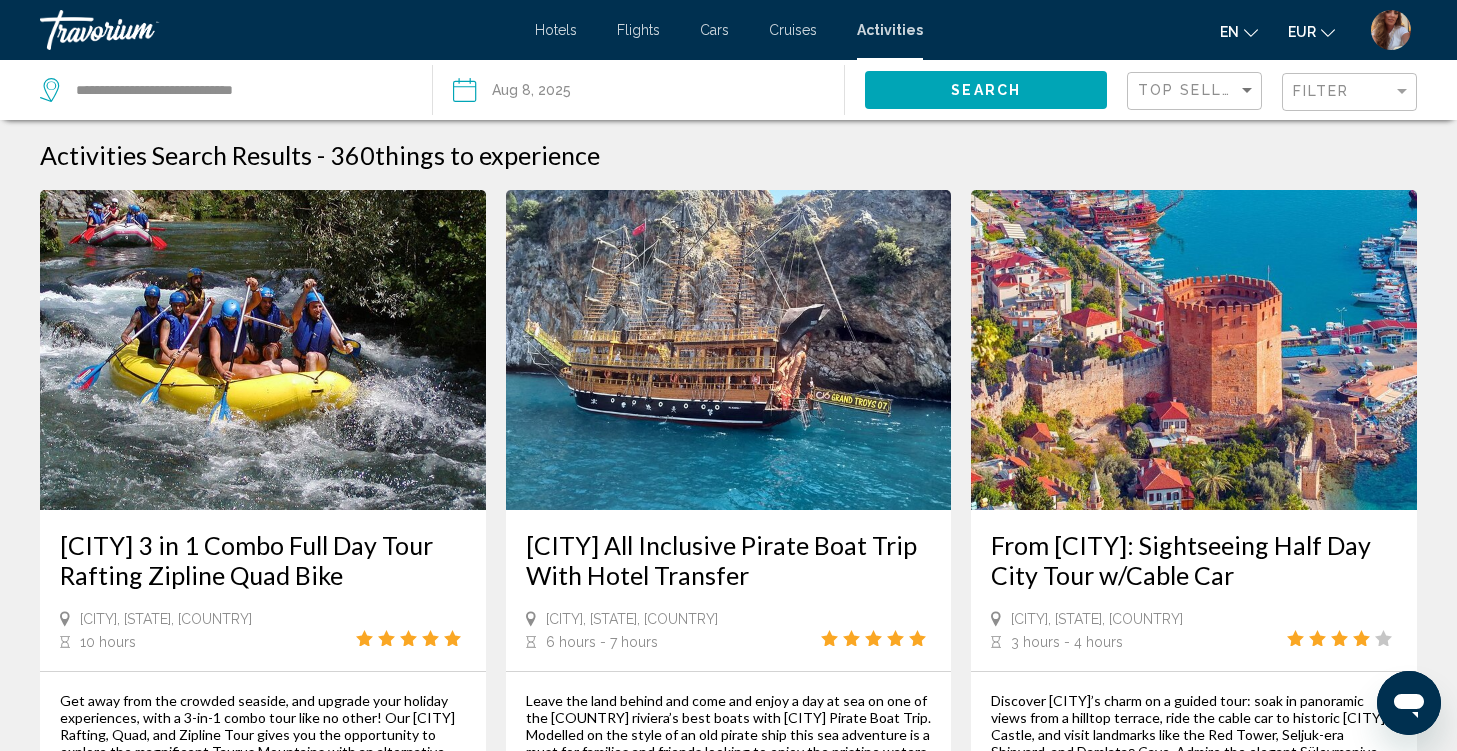 click on "Activities Search Results  -   360  things to experience  [CITY] 3 in 1 Combo Full Day Tour Rafting Zipline Quad Bike
[CITY], NA, [COUNTRY]
10 hours
Get away from the crowded seaside, and upgrade your holiday experiences, with a 3-in-1 combo tour like no other! Our [CITY] Rafting, Quad, and Zipline Tour gives you the opportunity to explore the magnificent Taurus Mountains with an alternative way. Be part of three fun activities, share cool moments with your beloved ones, and rest assured for long lasting memories!
✅ Enjoy a refreshing swim and delicious buffet lunch before rafting begins.
✅ Explore the Taurus Mountains by ATV bikes, under the supervision of your professional guide.
✅Prepare to get wet as instructors guide guests safely down intrepid rapids.
✅ See pictures local villages and mosques set against the stunning Mountains. 1 2" at bounding box center [728, 1968] 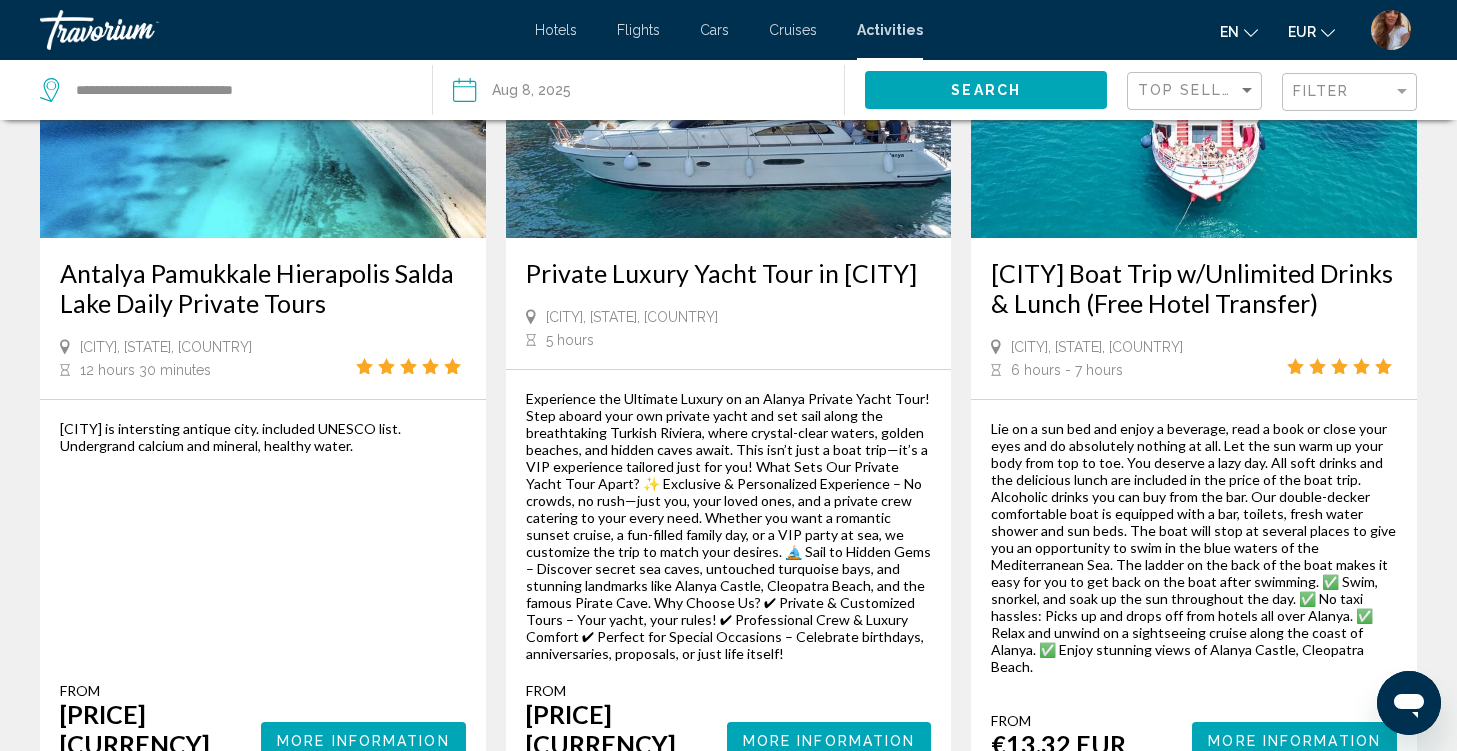 scroll, scrollTop: 1160, scrollLeft: 0, axis: vertical 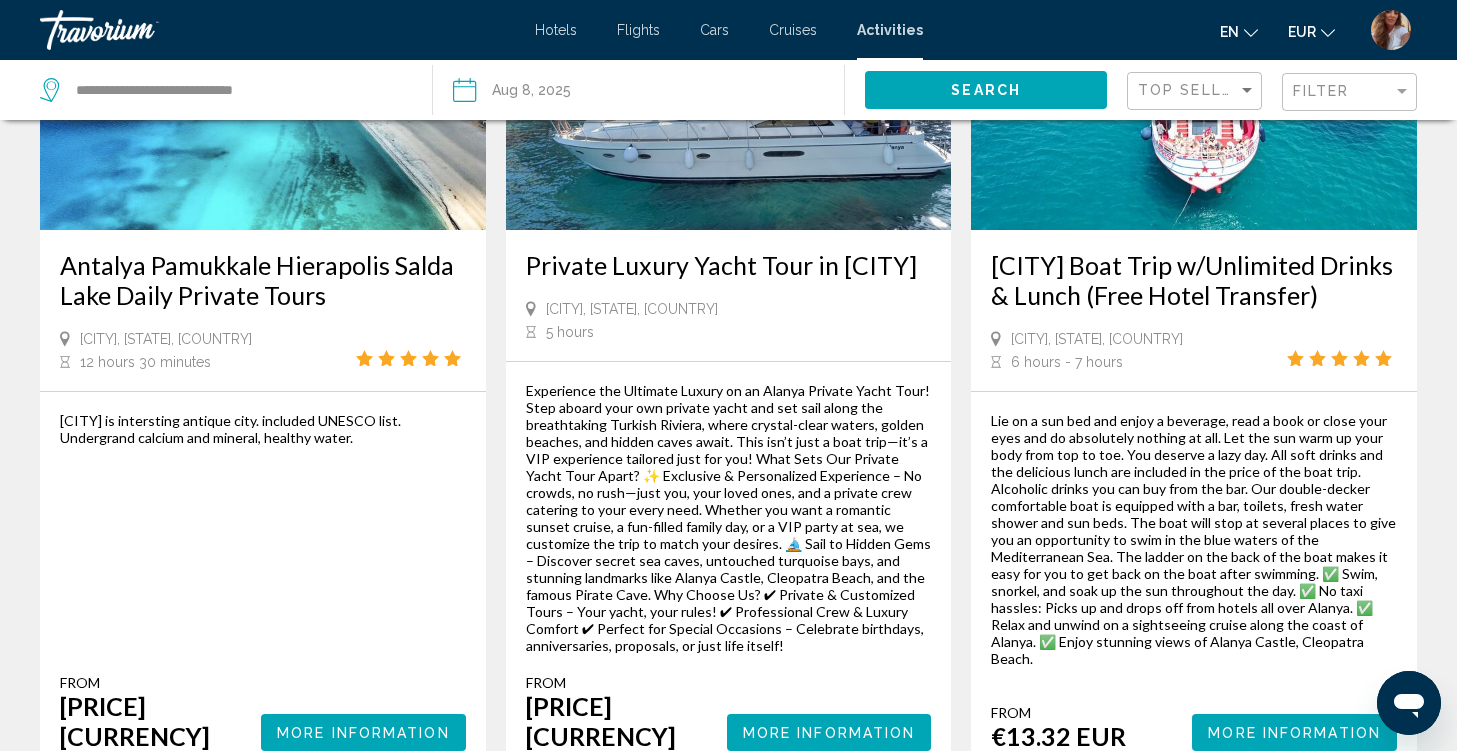 click on "[CITY] Boat Trip w/Unlimited Drinks & Lunch (Free Hotel Transfer)" at bounding box center (1194, 280) 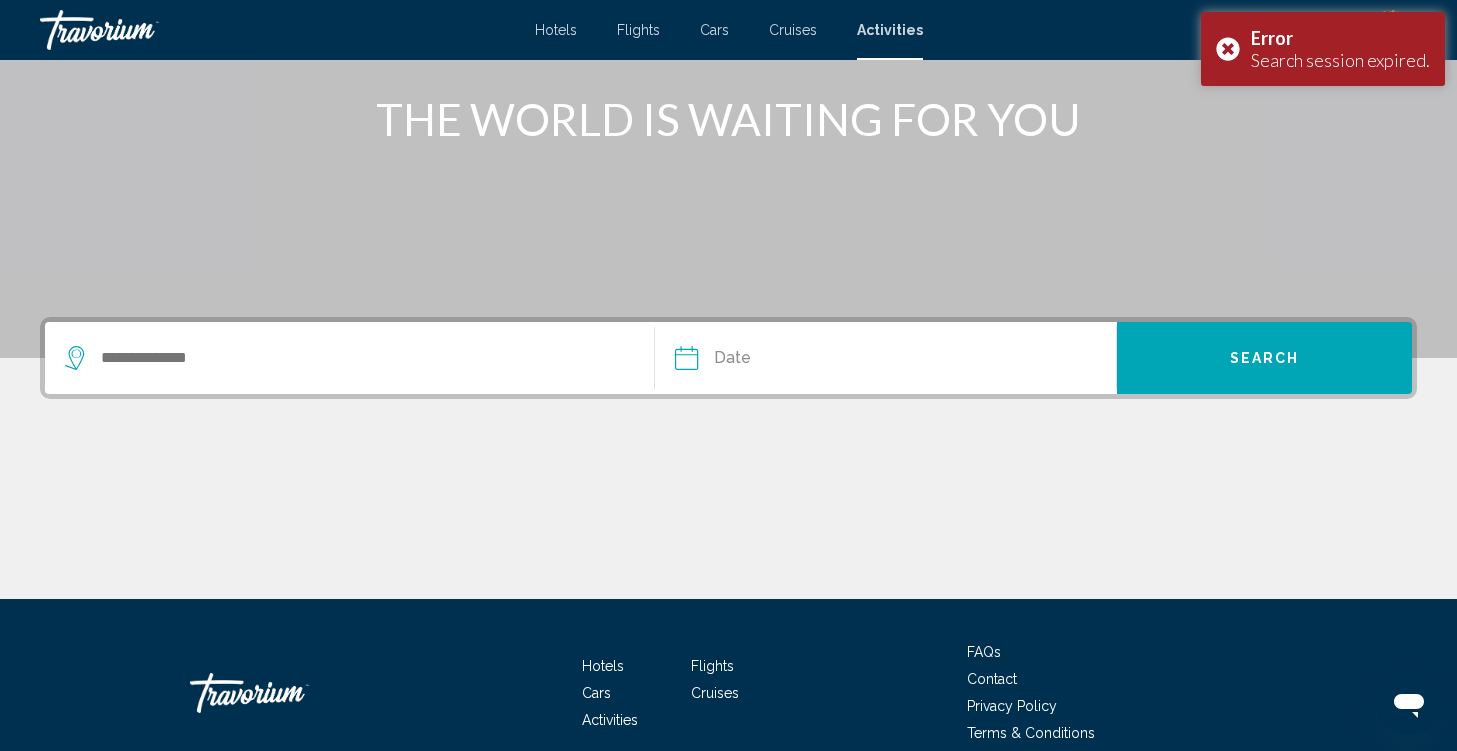 scroll, scrollTop: 280, scrollLeft: 0, axis: vertical 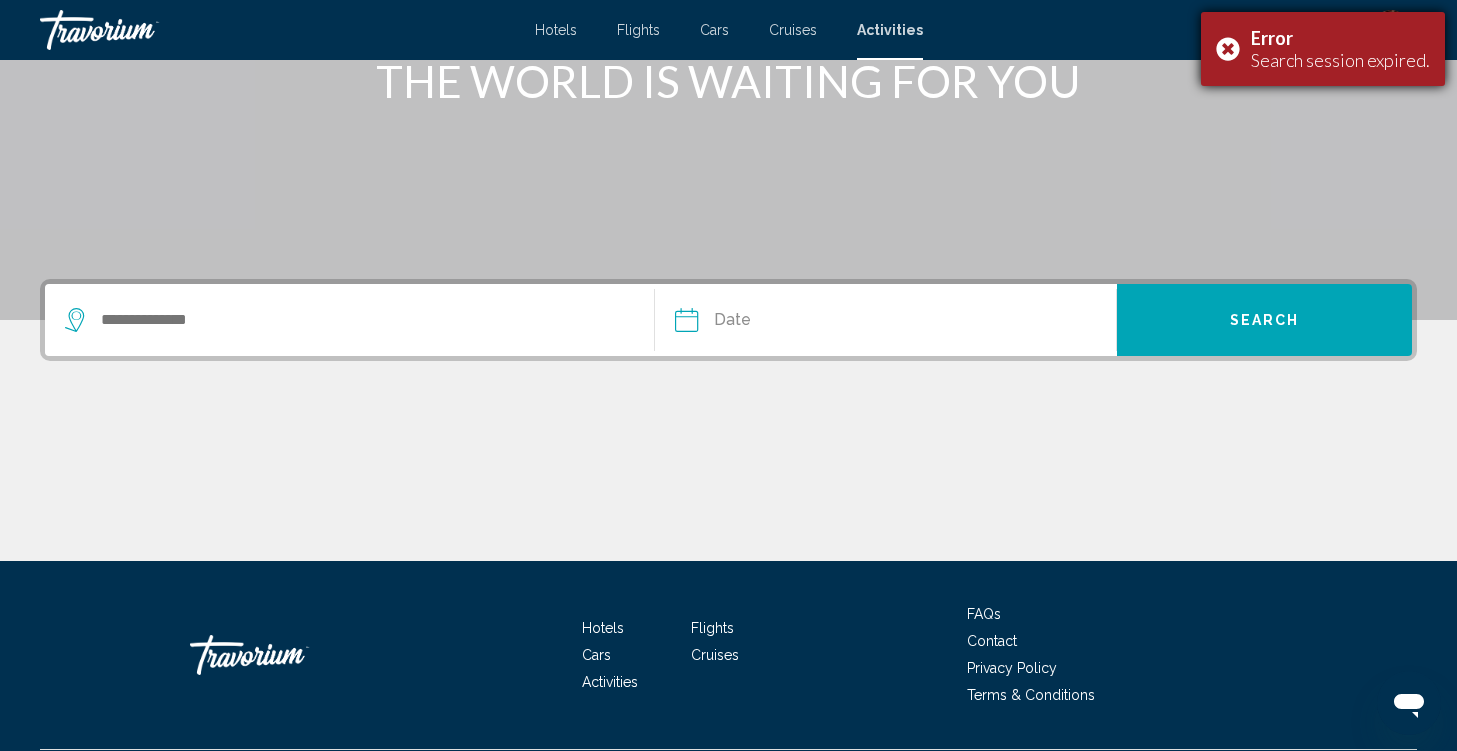 click on "Error   Search session expired." at bounding box center [1323, 49] 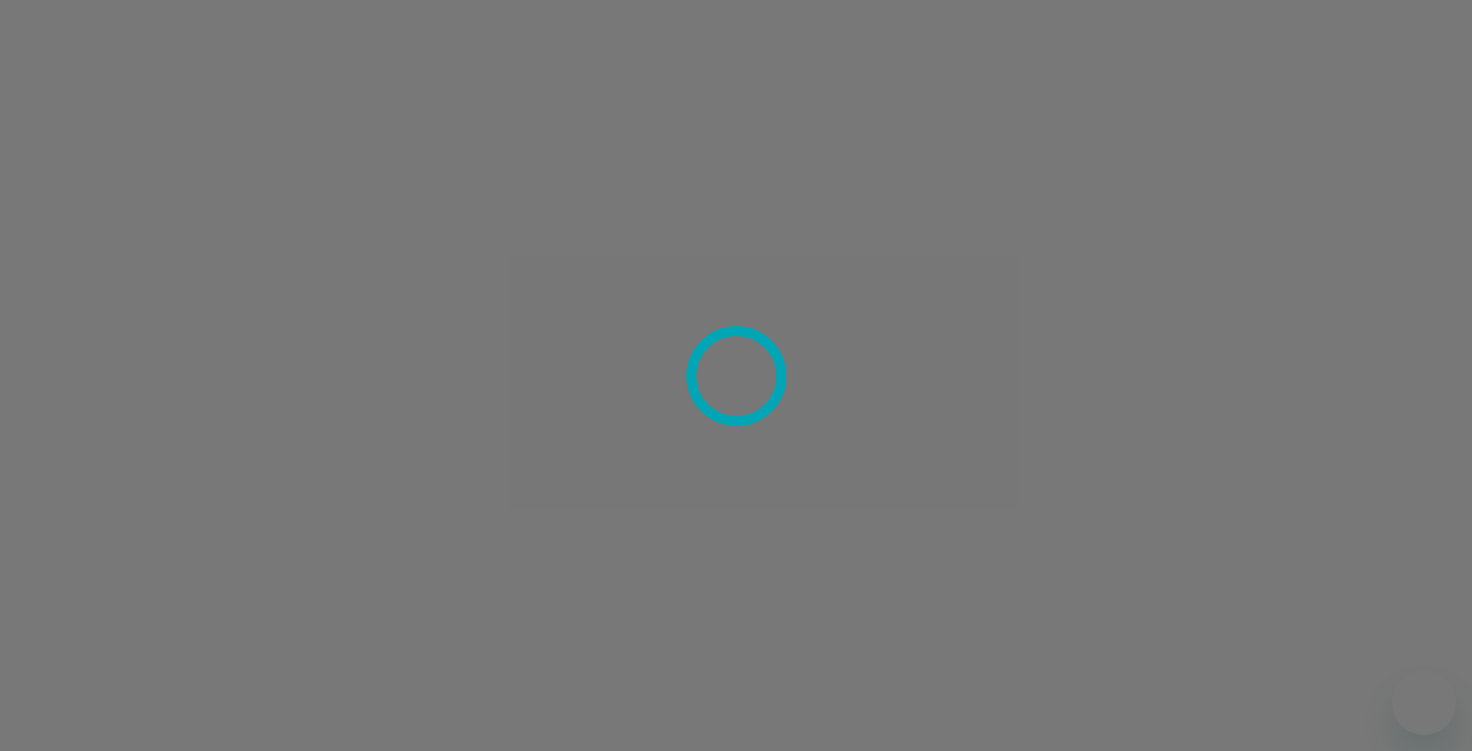 scroll, scrollTop: 0, scrollLeft: 0, axis: both 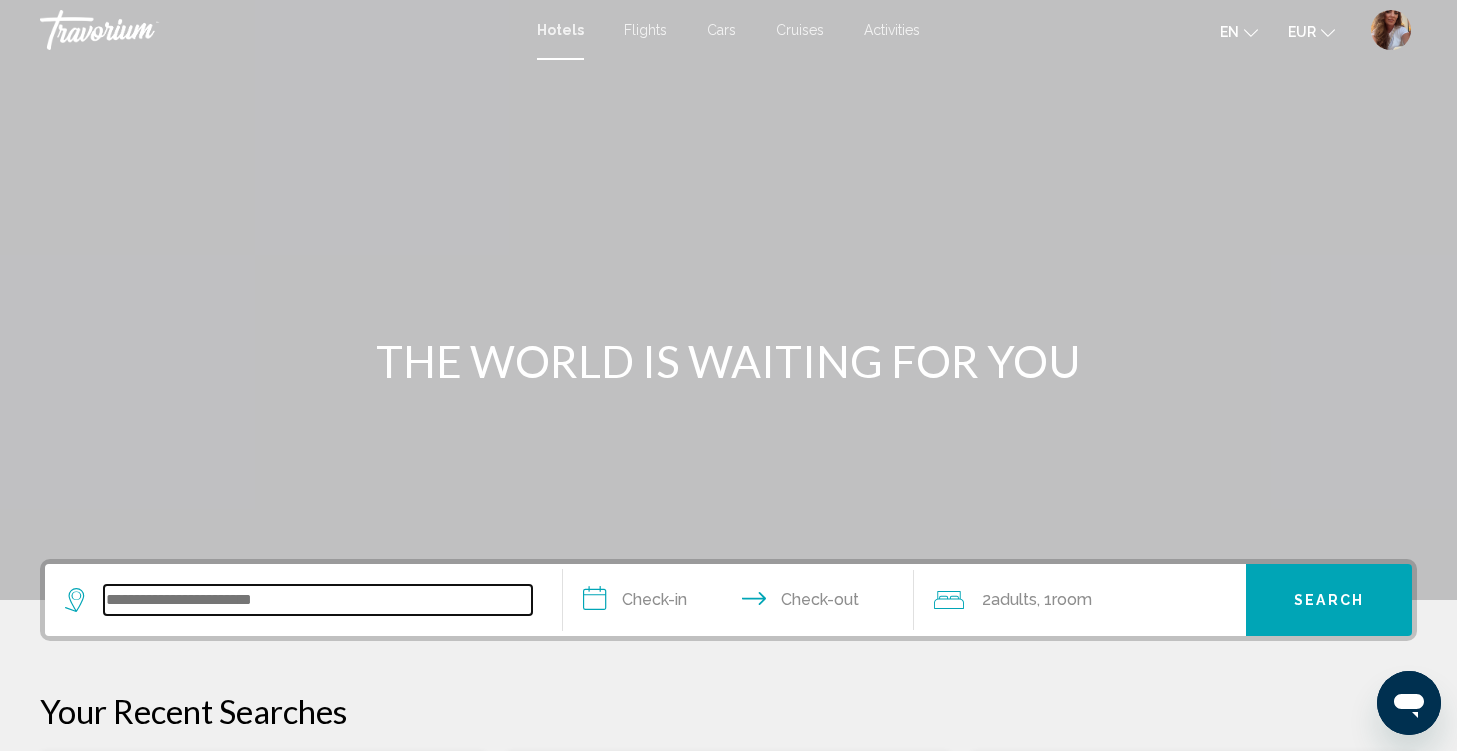 click at bounding box center (318, 600) 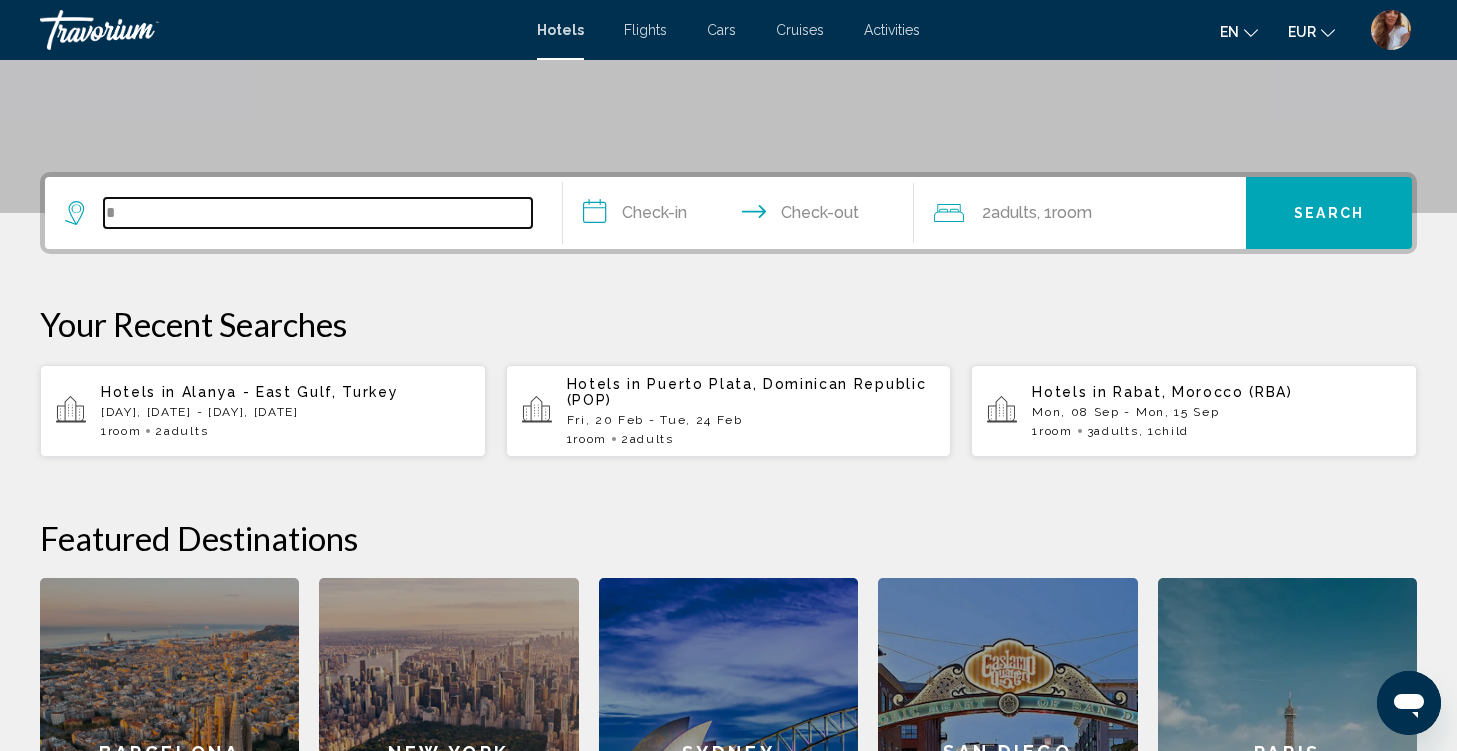 scroll, scrollTop: 494, scrollLeft: 0, axis: vertical 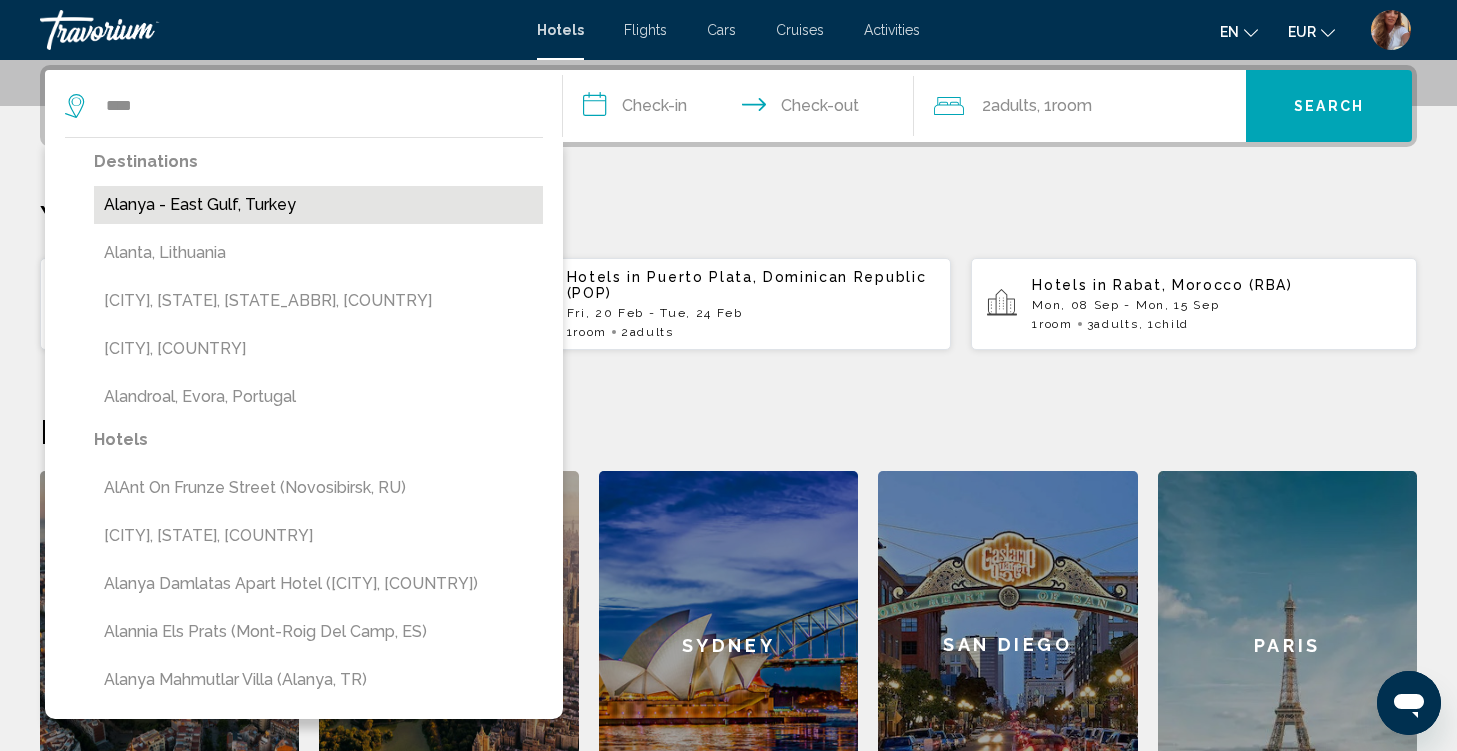 click on "Alanya - East Gulf, Turkey" at bounding box center [318, 205] 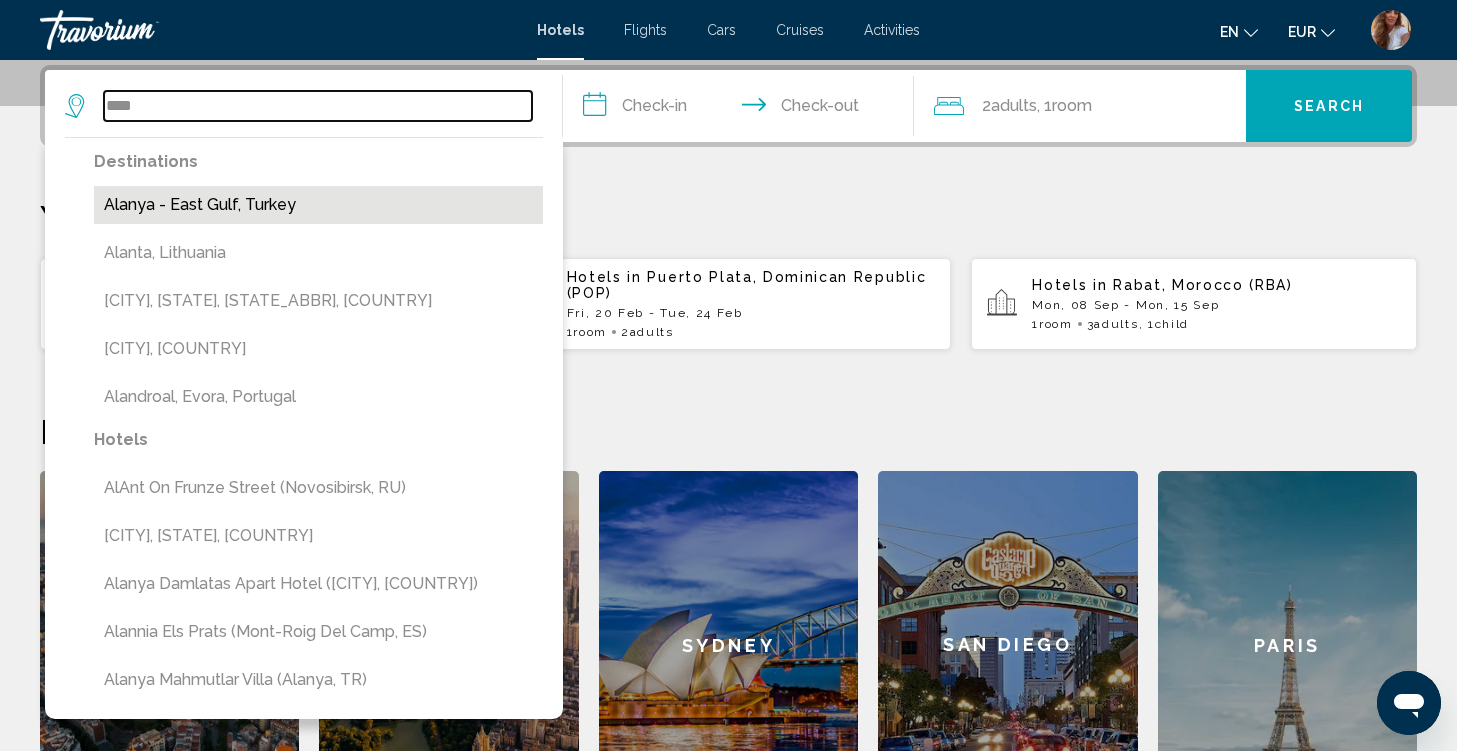 type on "**********" 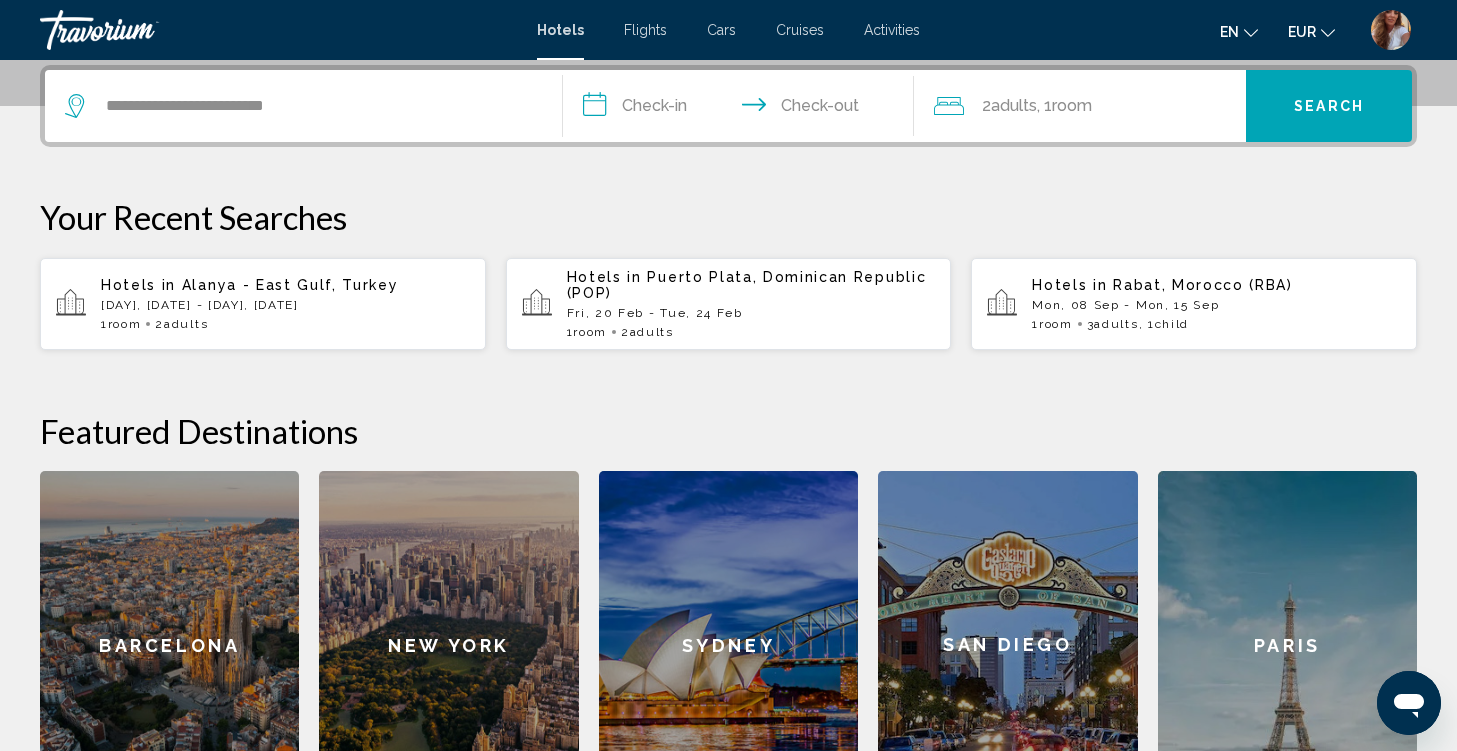 click on "**********" at bounding box center (743, 109) 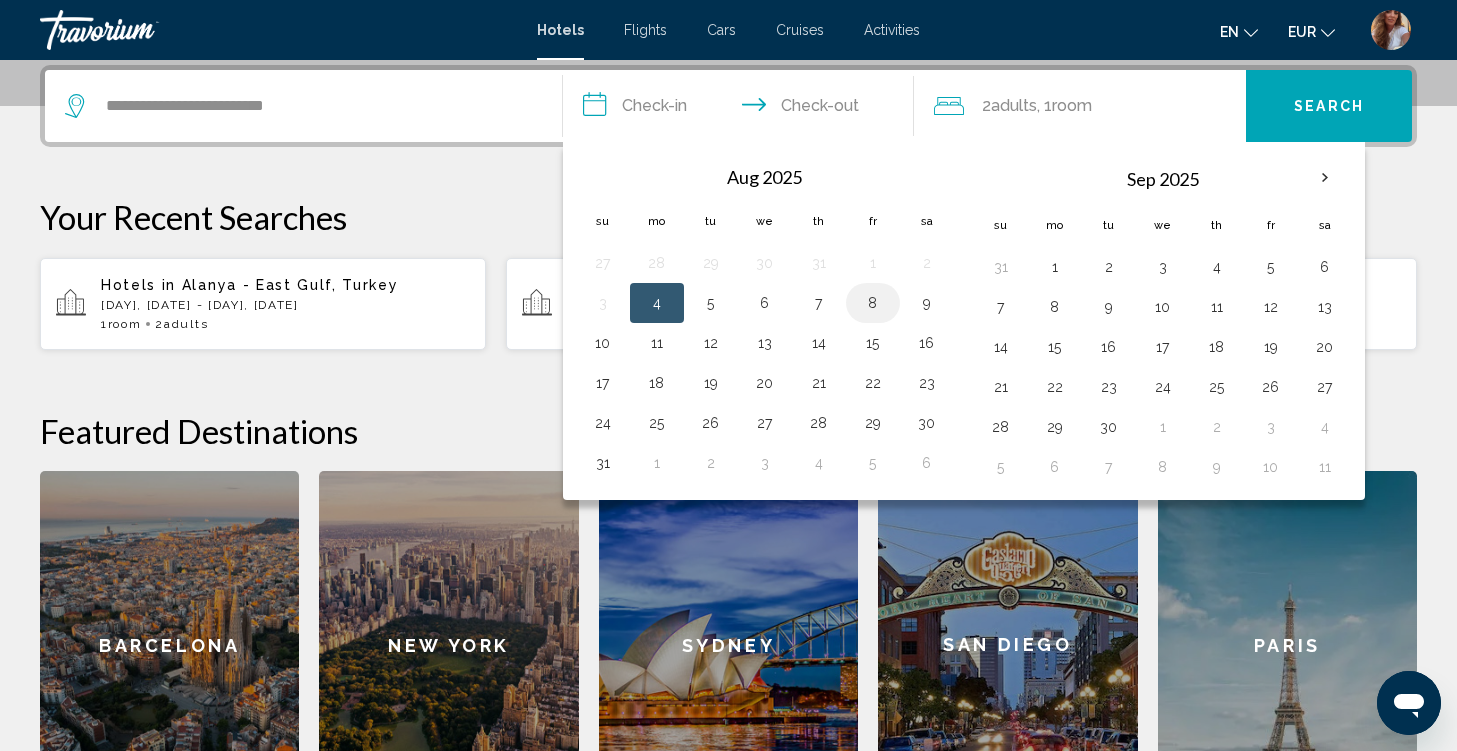 click on "8" at bounding box center (873, 303) 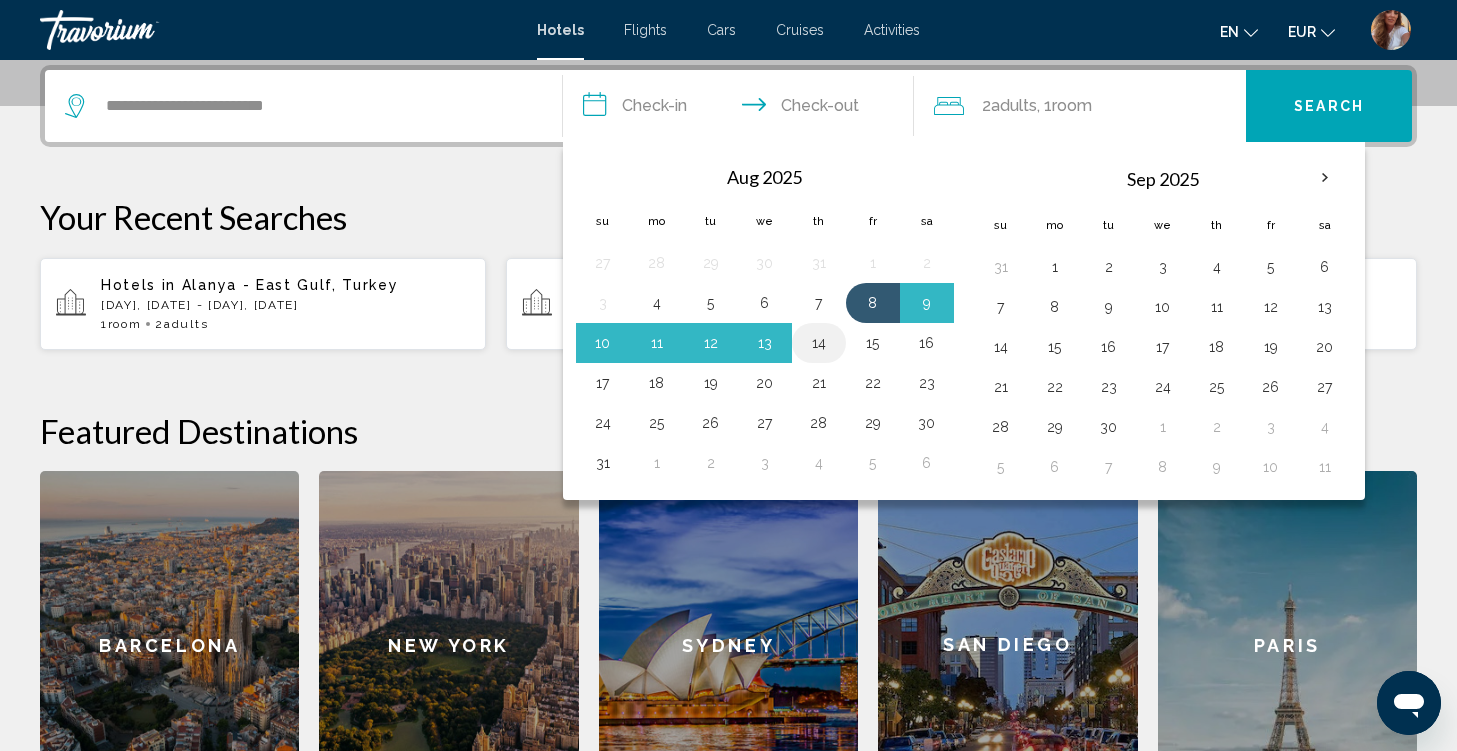 click on "14" at bounding box center [819, 343] 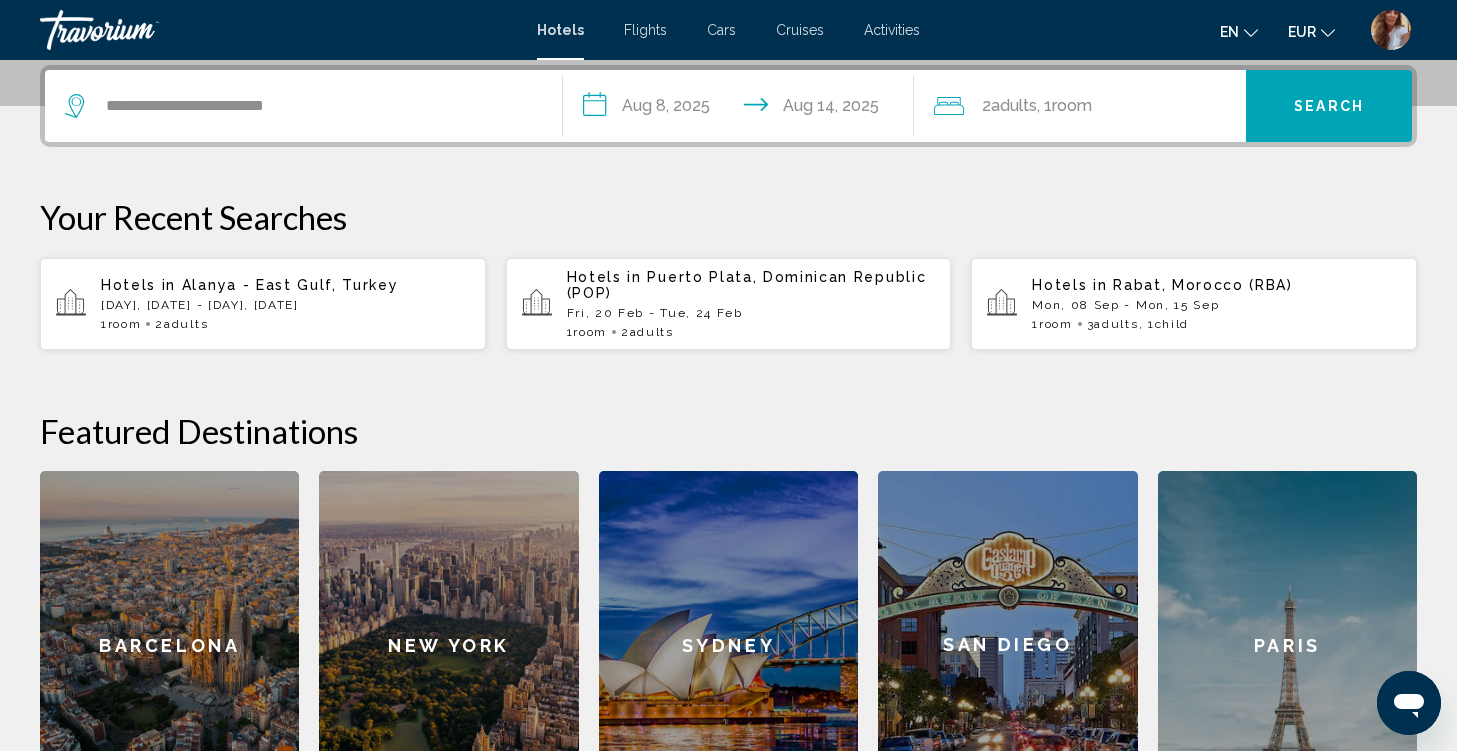 click on "Activities" at bounding box center [892, 30] 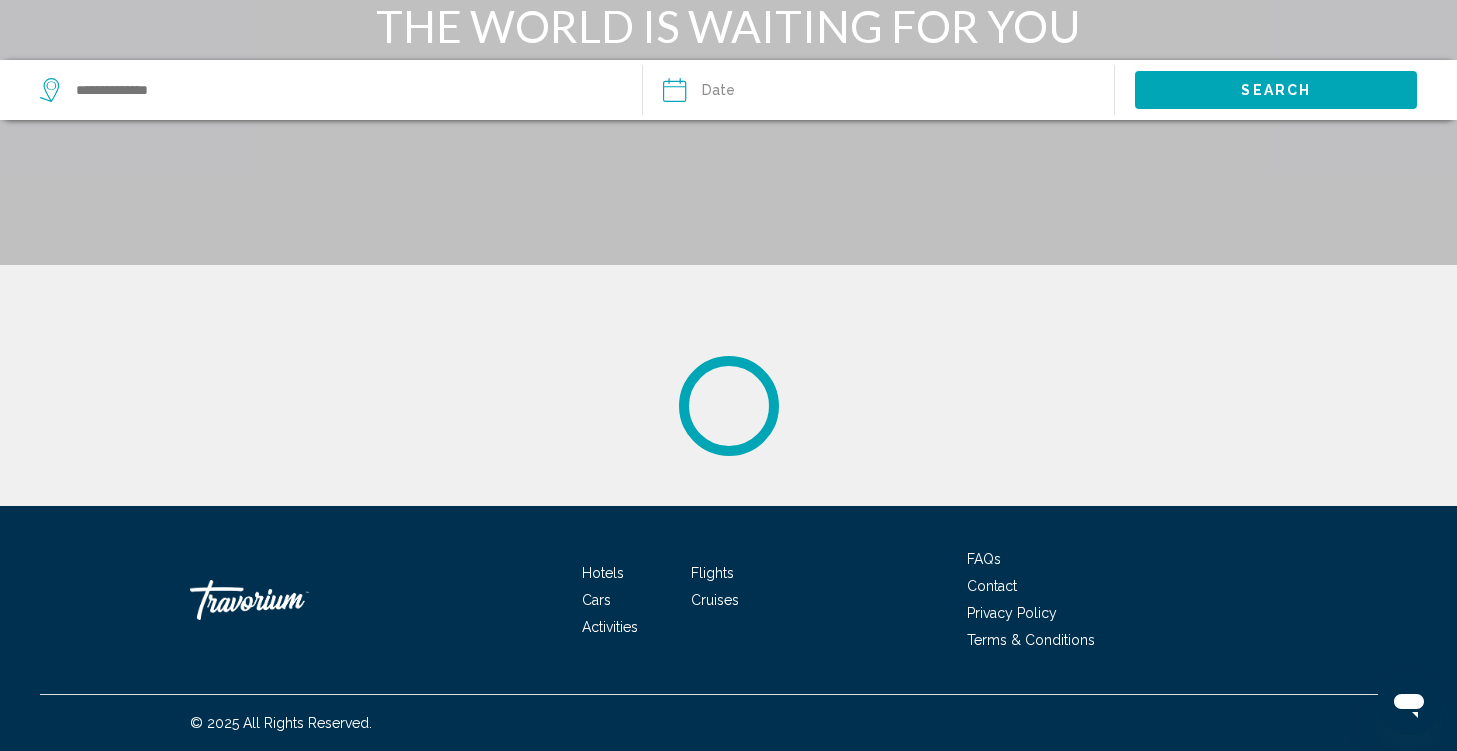 scroll, scrollTop: 0, scrollLeft: 0, axis: both 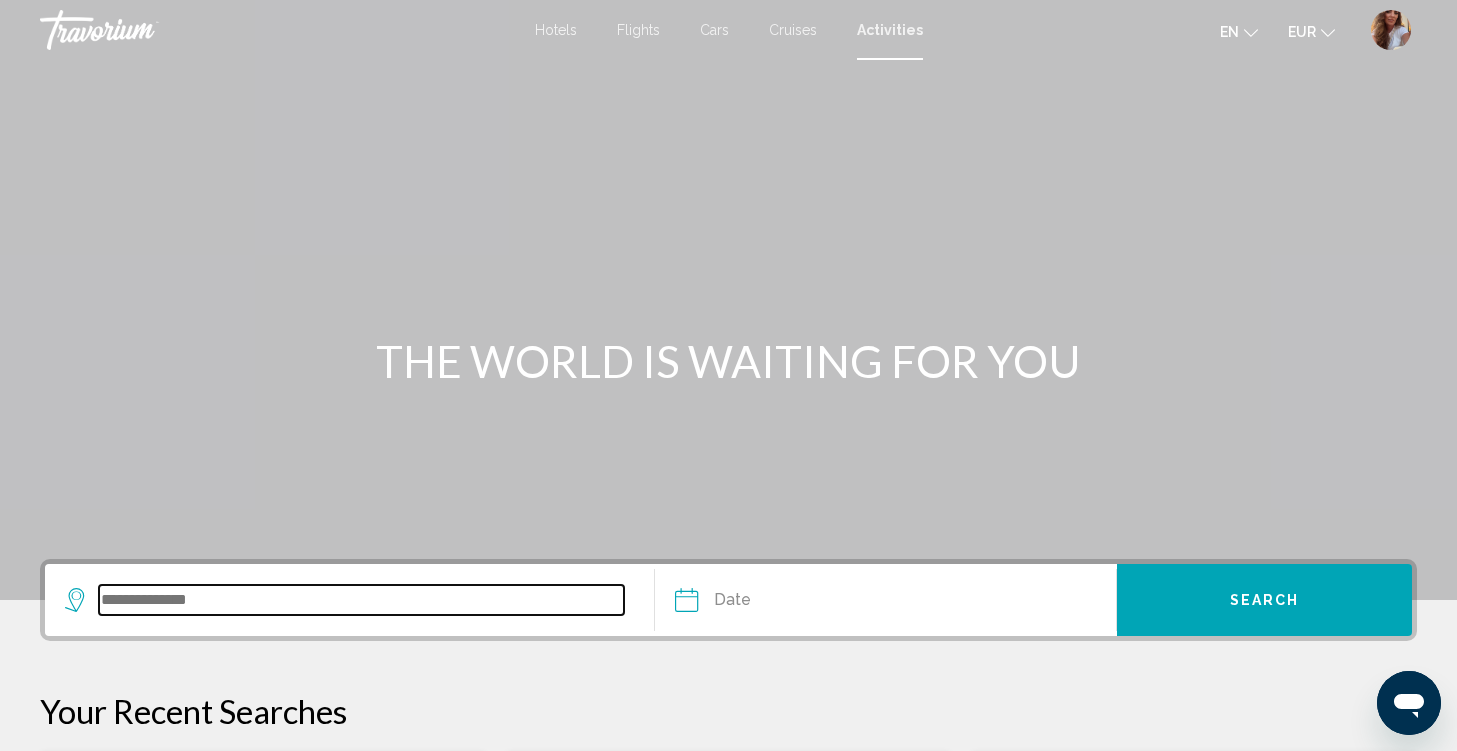 click at bounding box center [361, 600] 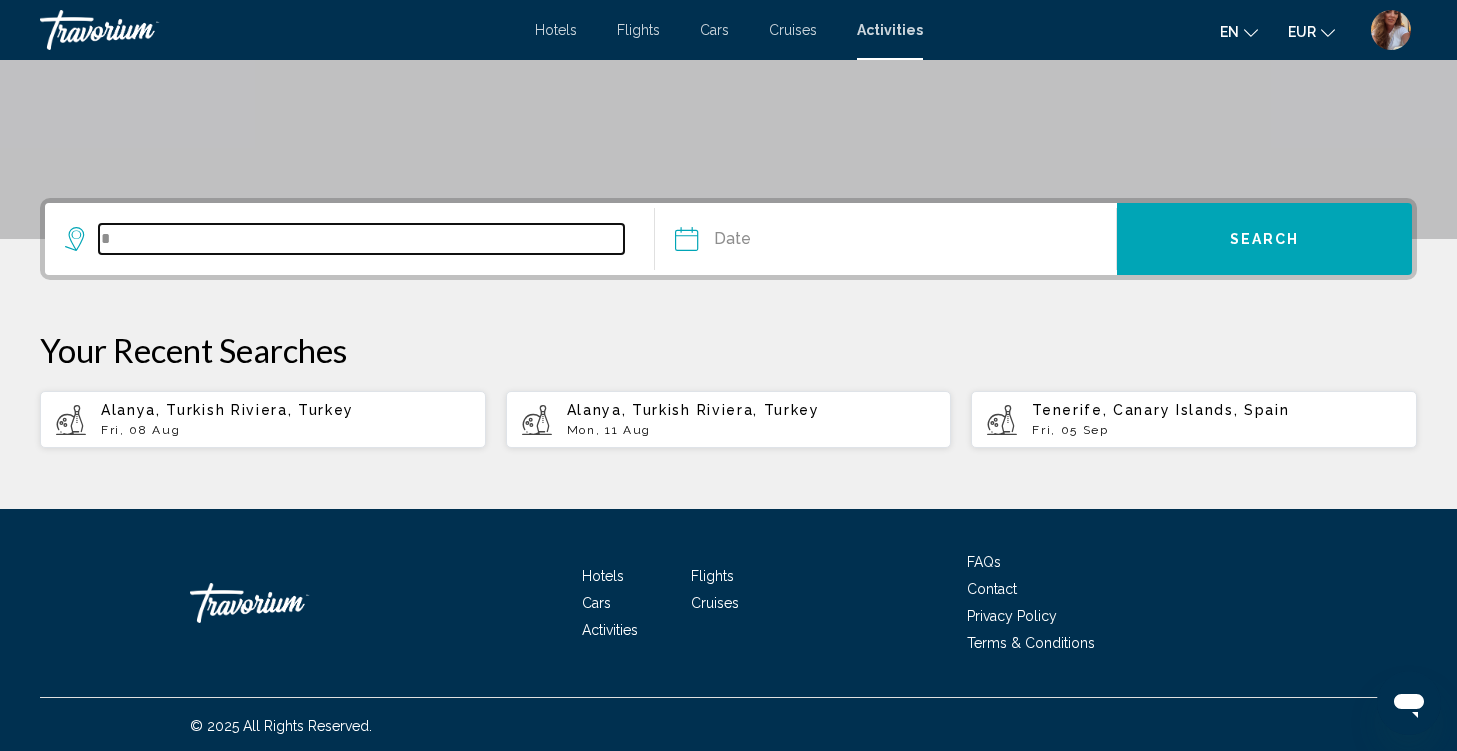scroll, scrollTop: 364, scrollLeft: 0, axis: vertical 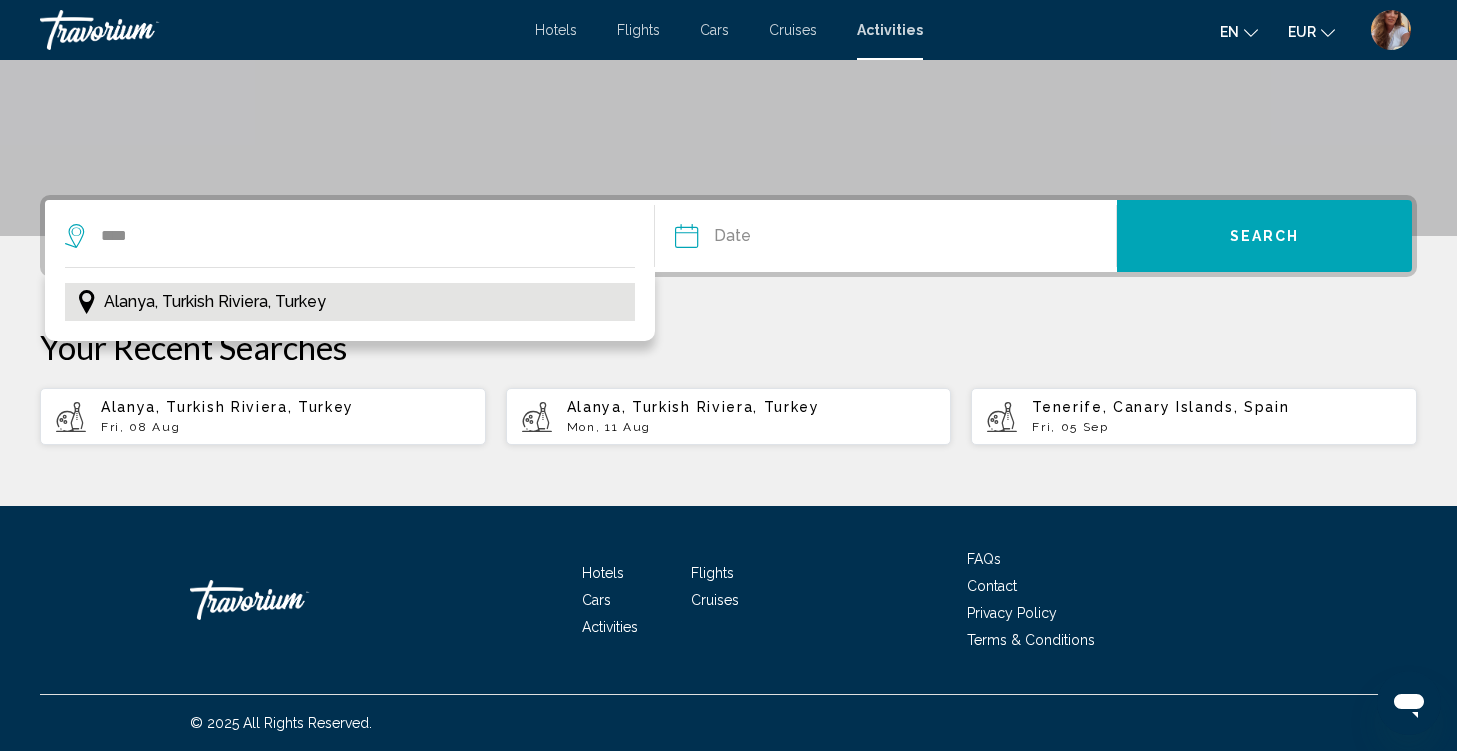 click on "[CITY], [REGION], [COUNTRY]" at bounding box center [215, 302] 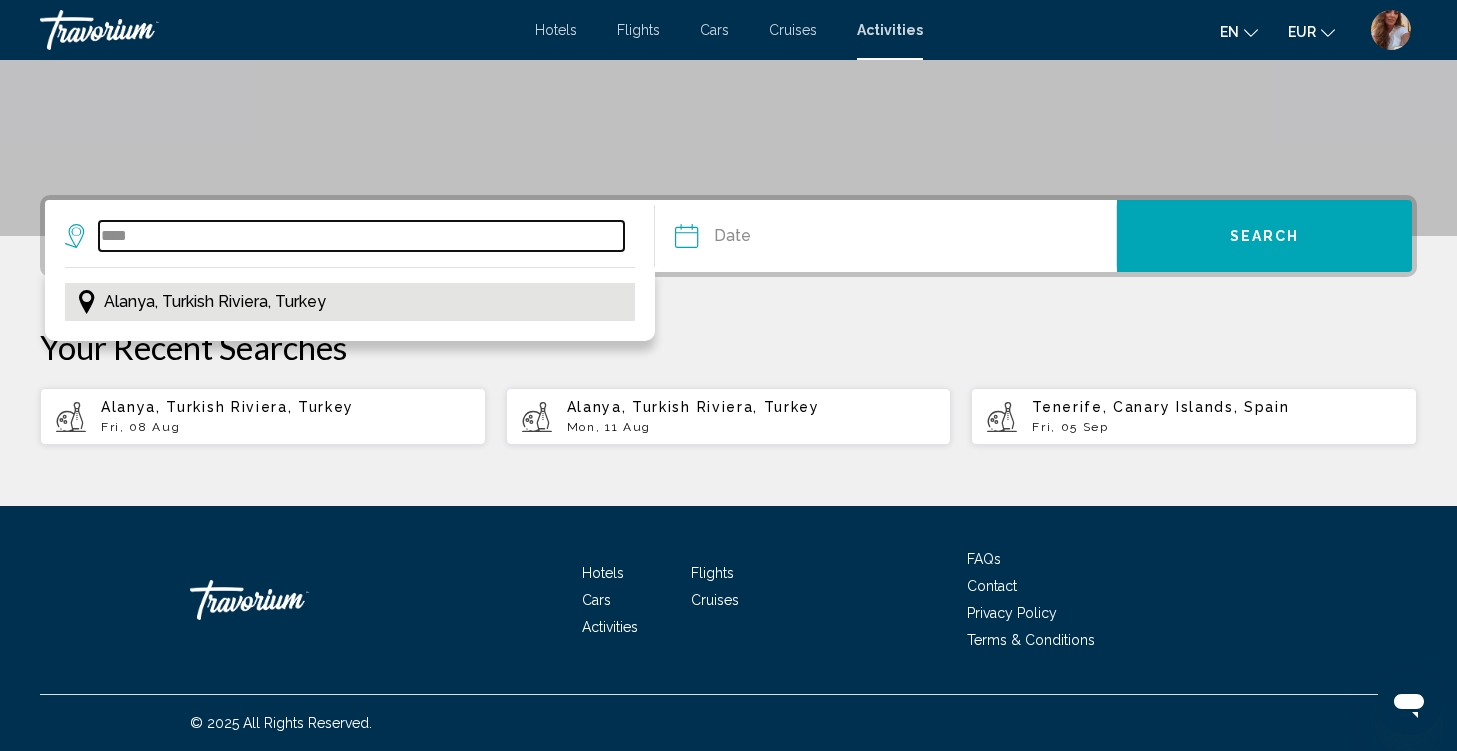 type on "**********" 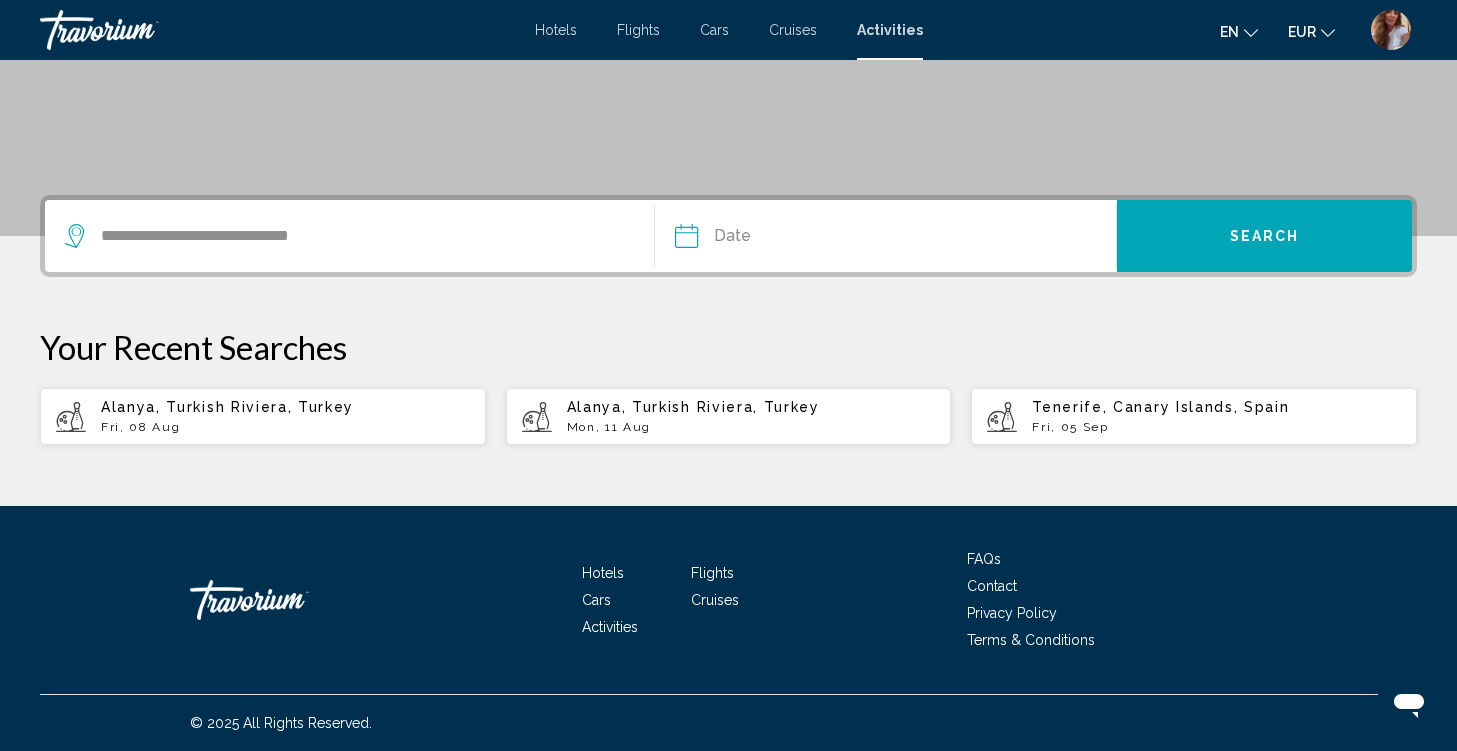 click at bounding box center (784, 239) 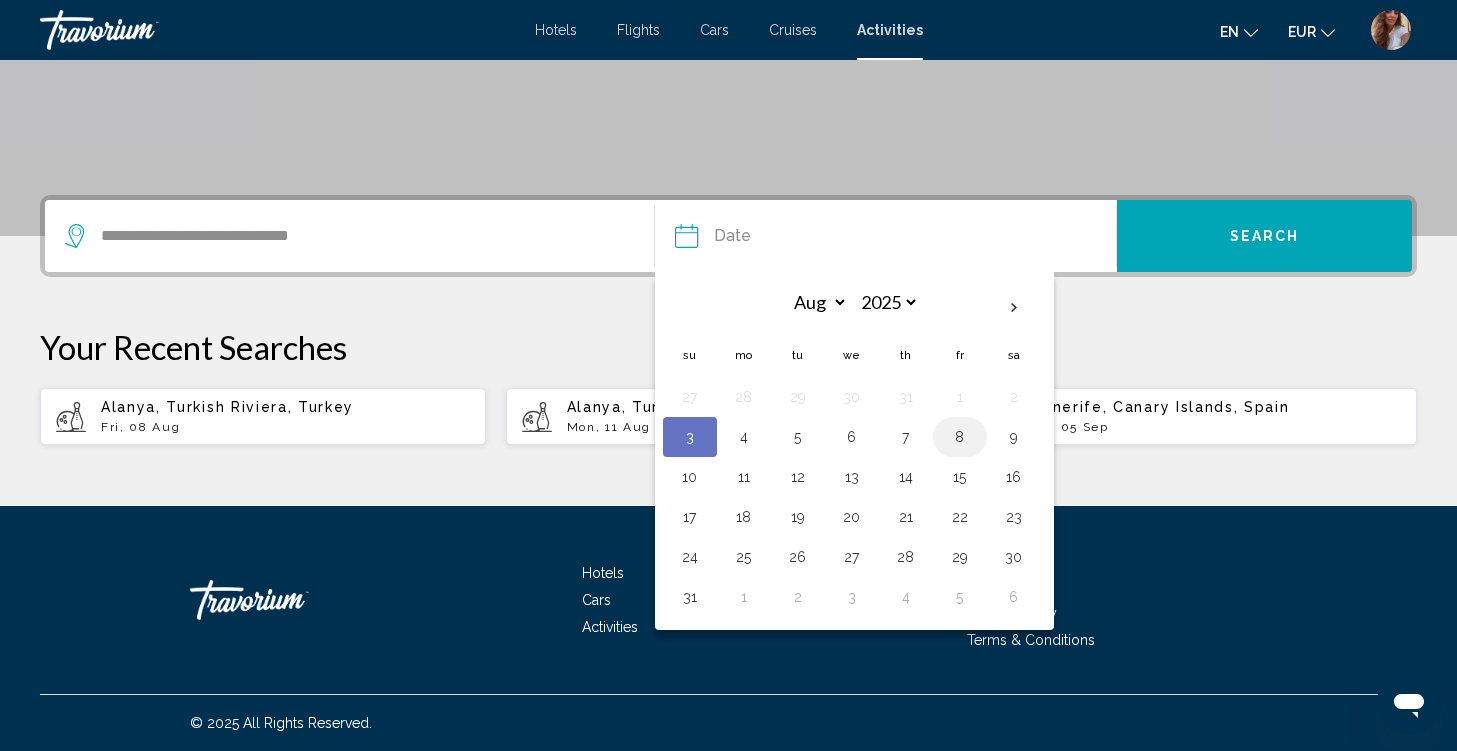 click on "8" at bounding box center [960, 437] 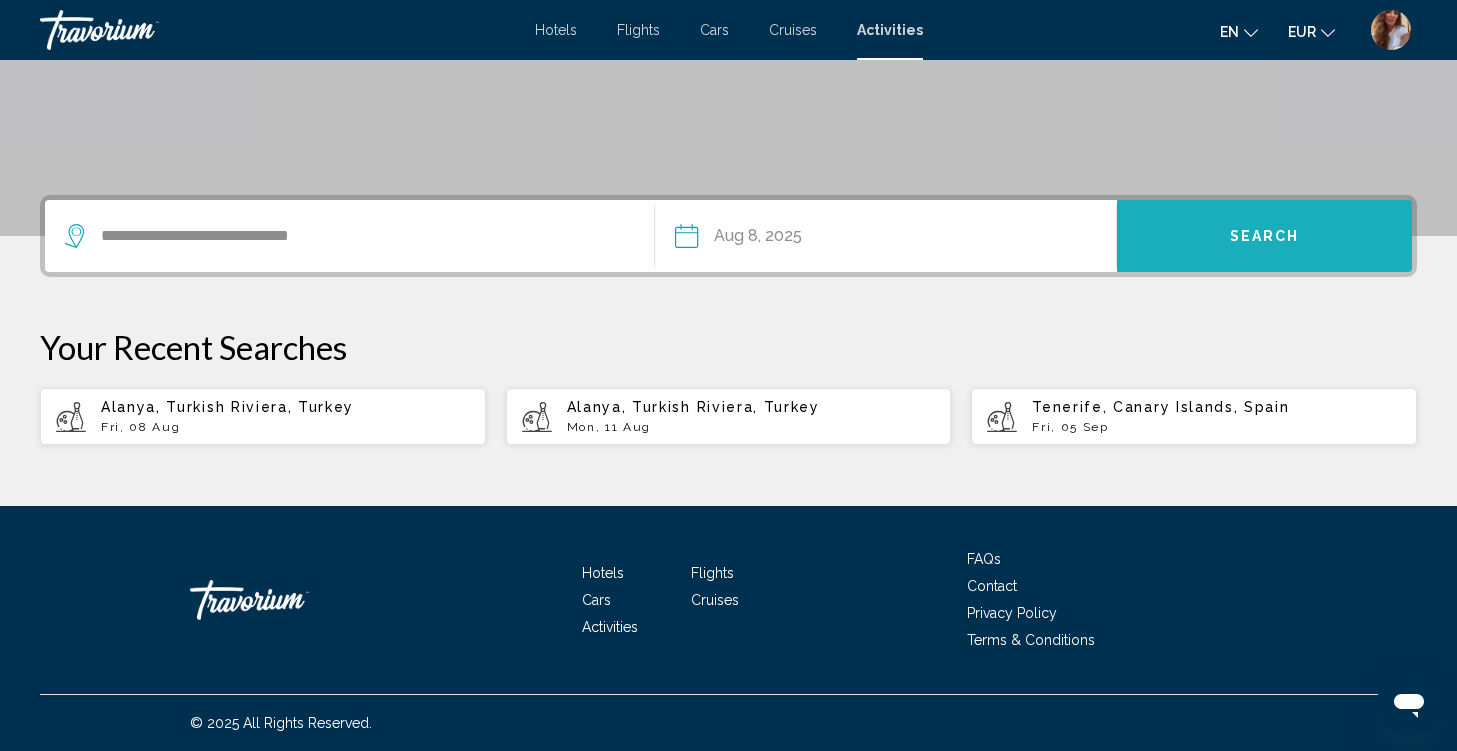 click on "Search" at bounding box center (1265, 237) 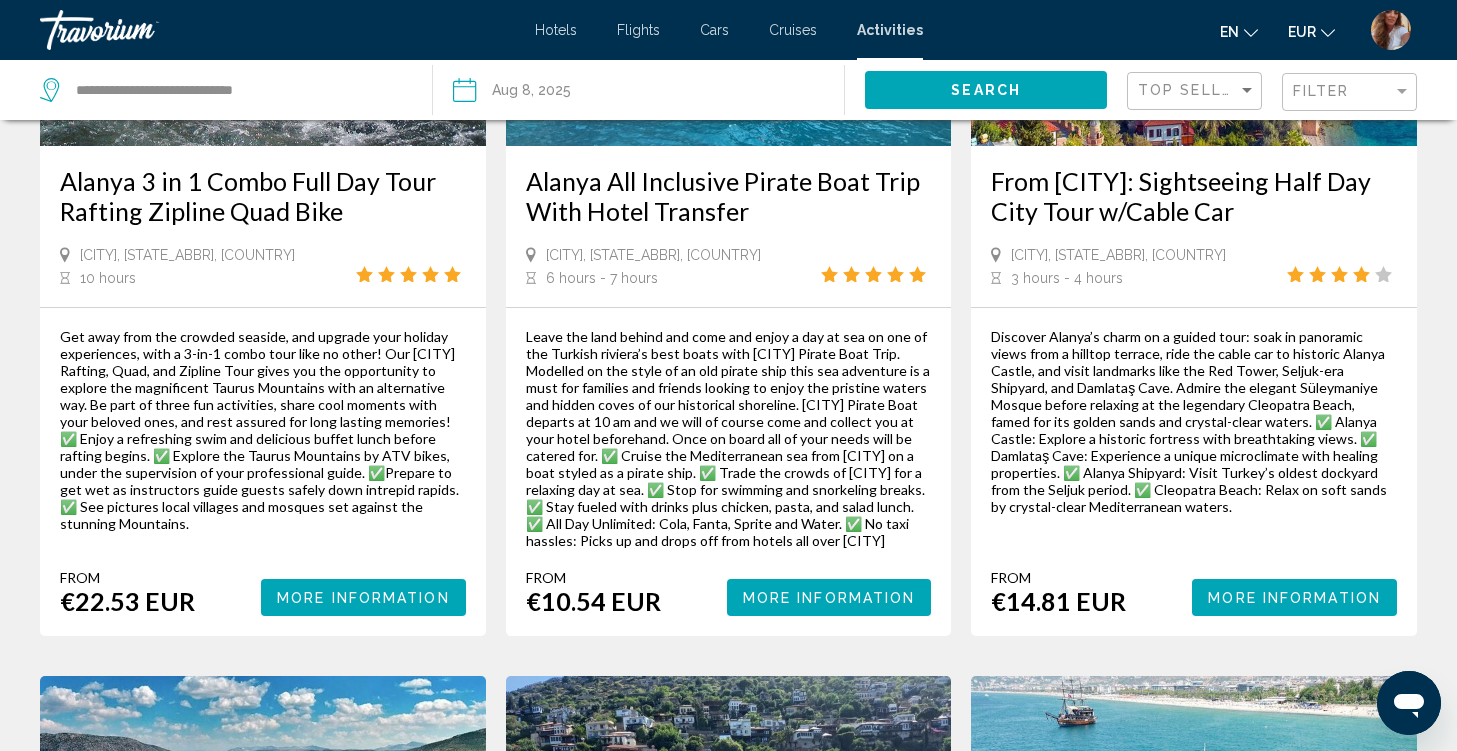 scroll, scrollTop: 0, scrollLeft: 0, axis: both 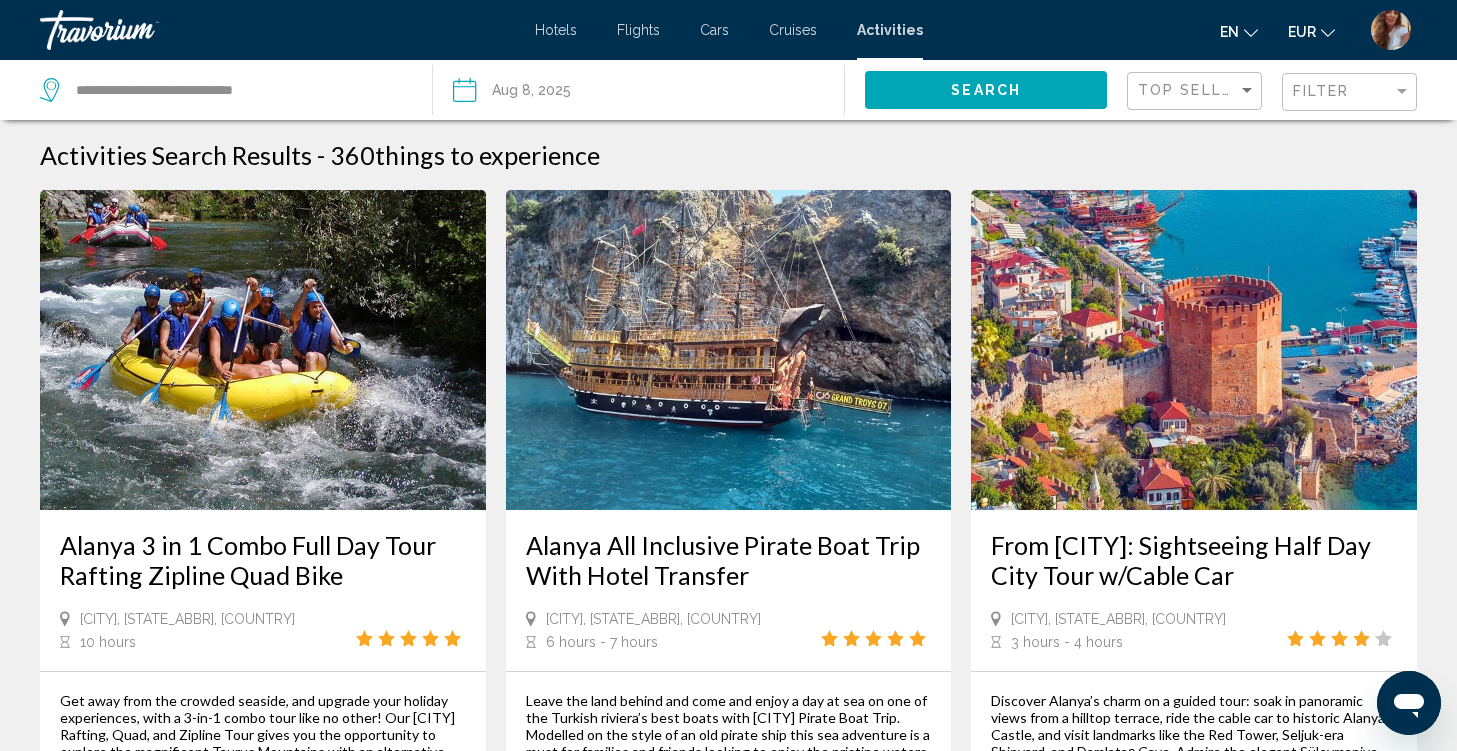 click on "Activities Search Results  -   360  things to experience  [CITY] 3 in 1 Combo Full Day Tour Rafting Zipline Quad Bike
[CITY], NA, [COUNTRY]
10 hours
Get away from the crowded seaside, and upgrade your holiday experiences, with a 3-in-1 combo tour like no other! Our [CITY] Rafting, Quad, and Zipline Tour gives you the opportunity to explore the magnificent Taurus Mountains with an alternative way. Be part of three fun activities, share cool moments with your beloved ones, and rest assured for long lasting memories!
✅ Enjoy a refreshing swim and delicious buffet lunch before rafting begins.
✅ Explore the Taurus Mountains by ATV bikes, under the supervision of your professional guide.
✅Prepare to get wet as instructors guide guests safely down intrepid rapids.
✅ See pictures local villages and mosques set against the stunning Mountains. 1 2" at bounding box center (728, 1944) 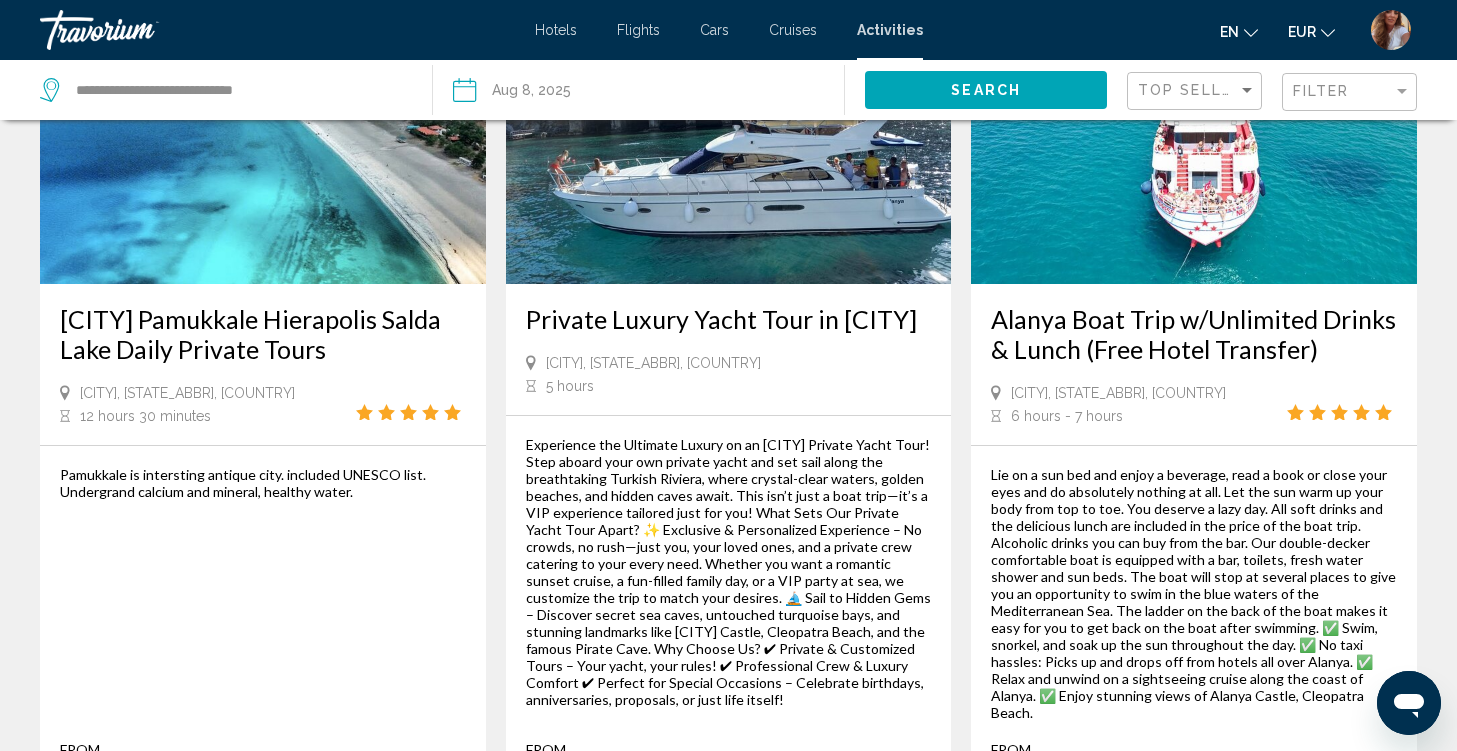 scroll, scrollTop: 1040, scrollLeft: 0, axis: vertical 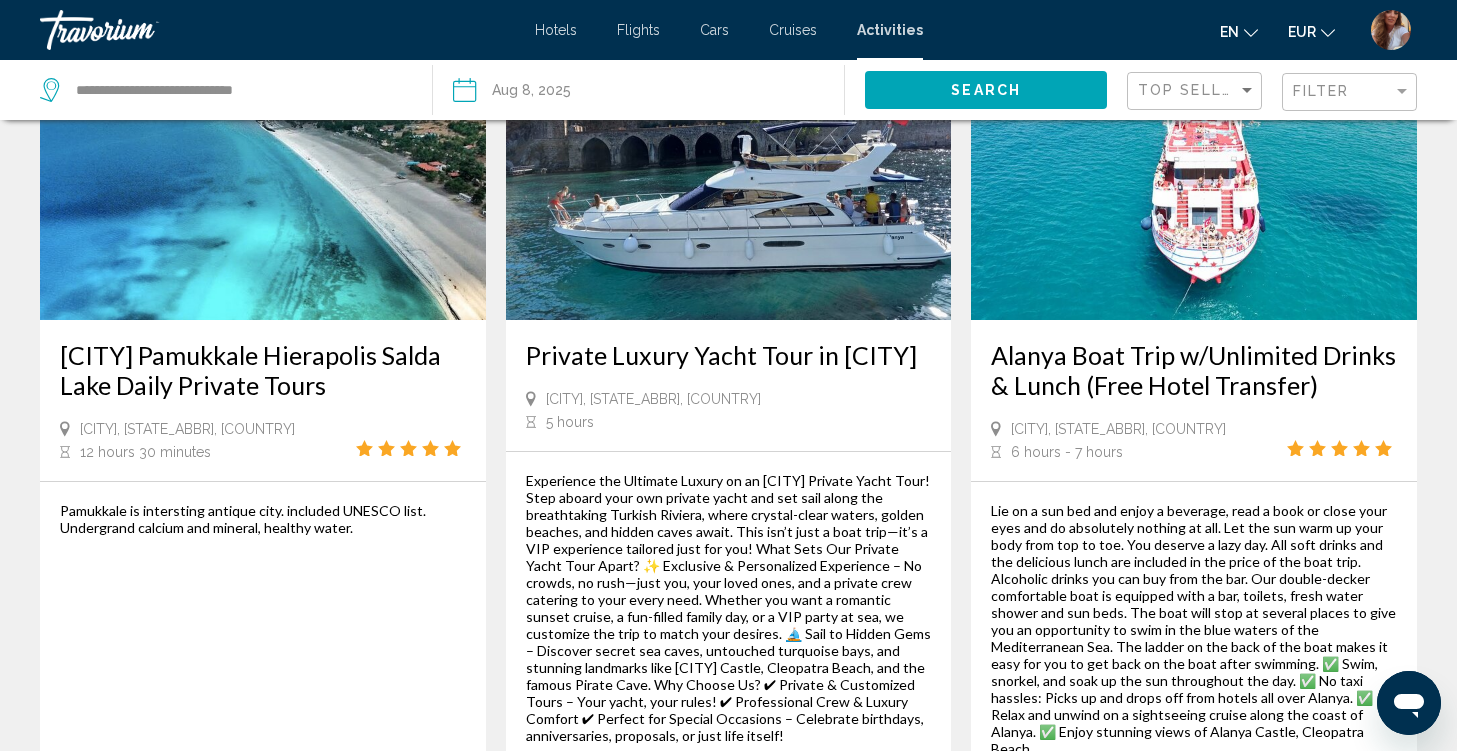 click on "[CITY] Boat Trip w/Unlimited Drinks & Lunch (Free Hotel Transfer)" at bounding box center (1194, 370) 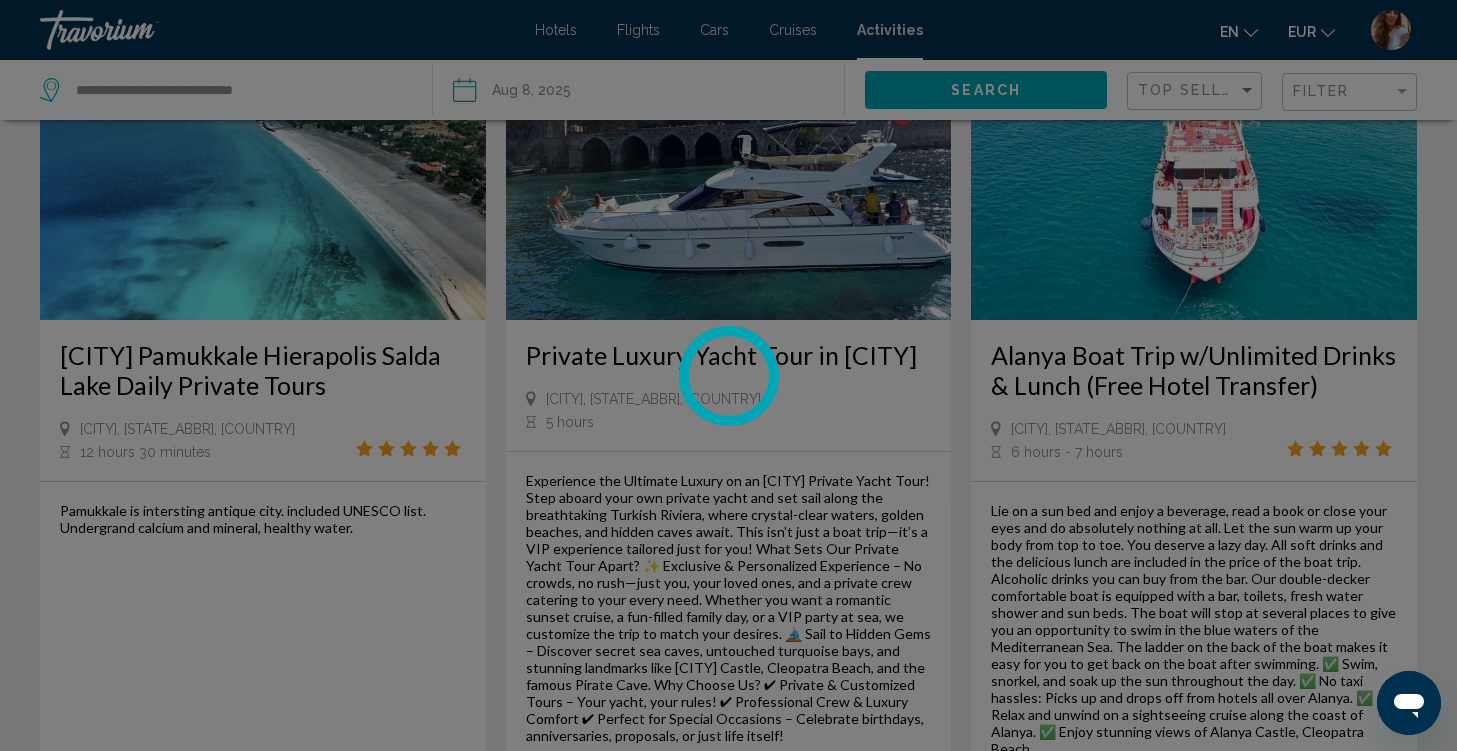 scroll, scrollTop: 0, scrollLeft: 0, axis: both 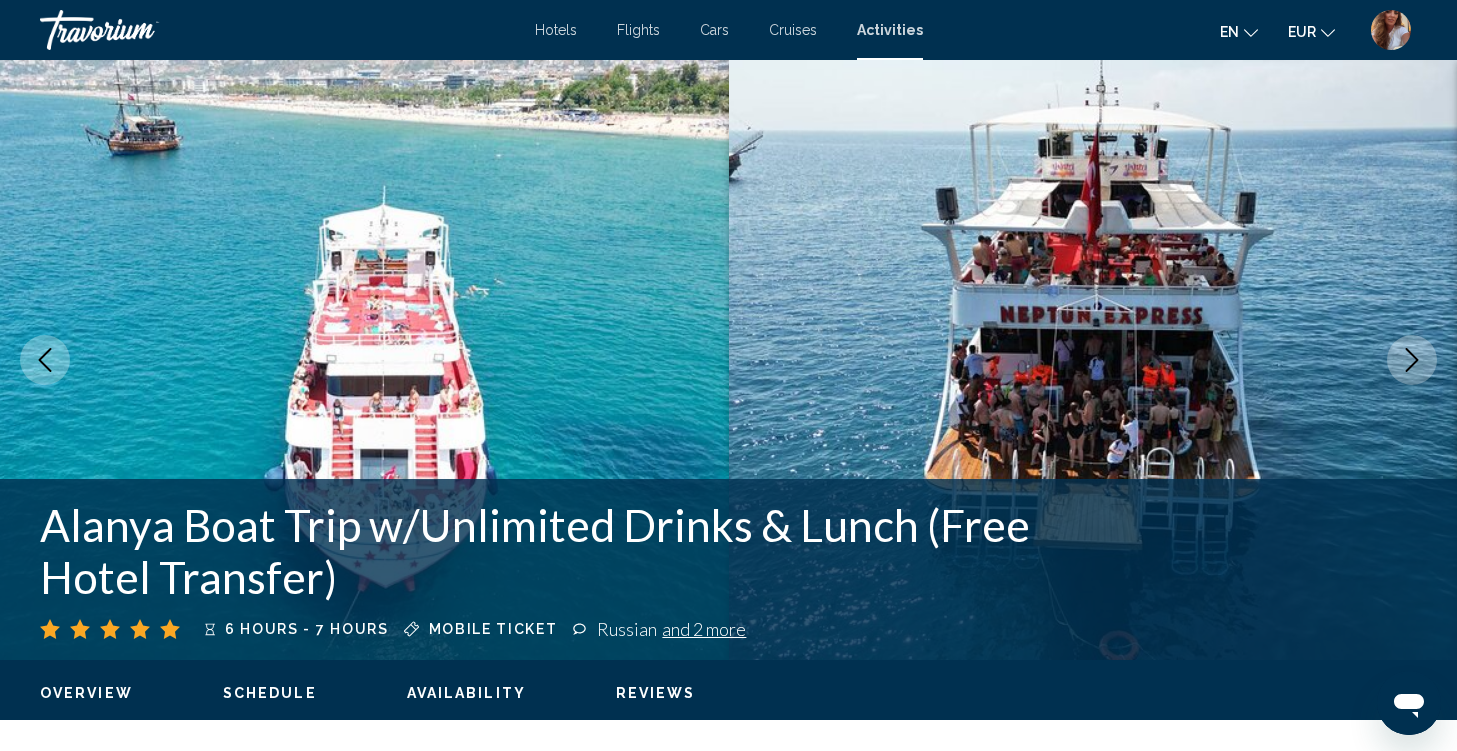 type 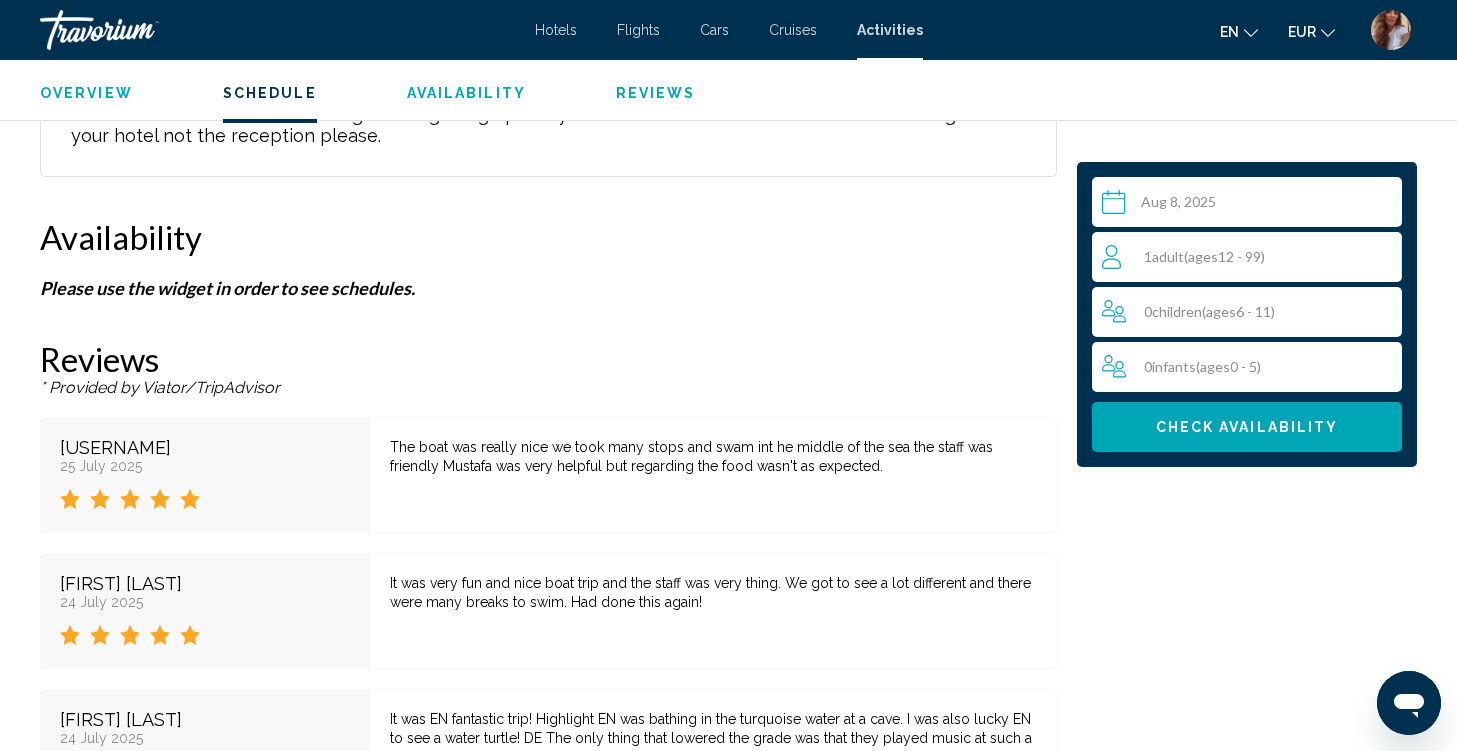 scroll, scrollTop: 3320, scrollLeft: 0, axis: vertical 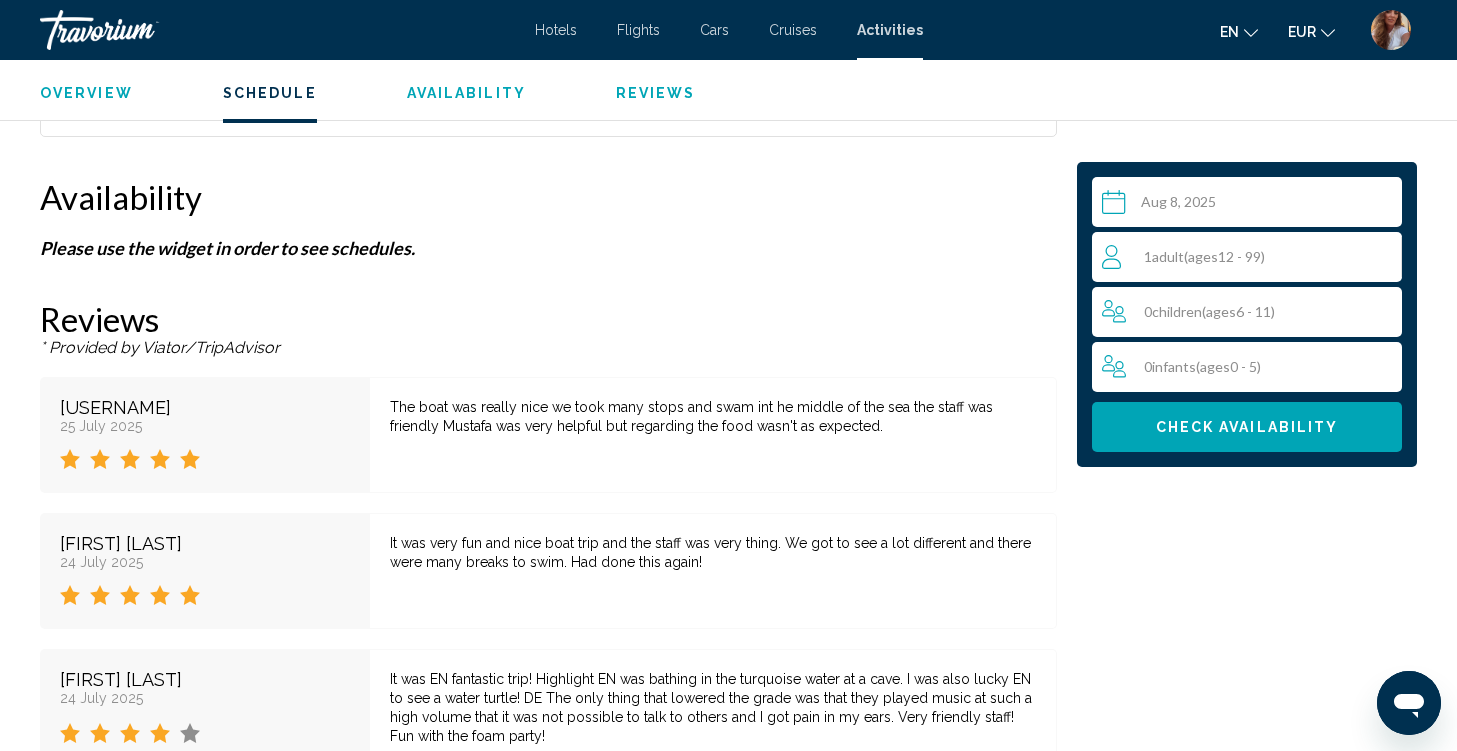 click on "1  Adult Adults  ( ages  12 - 99)" at bounding box center [1251, 257] 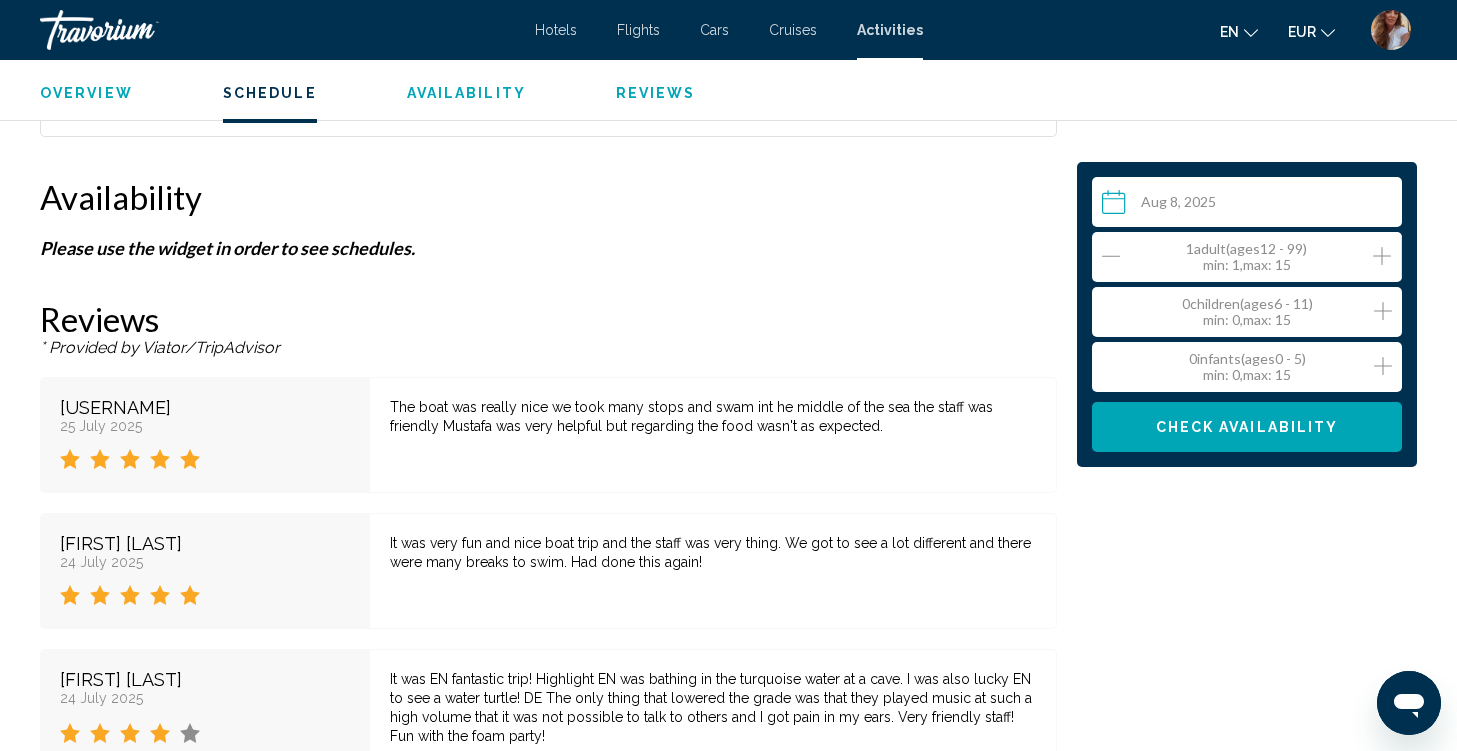 click 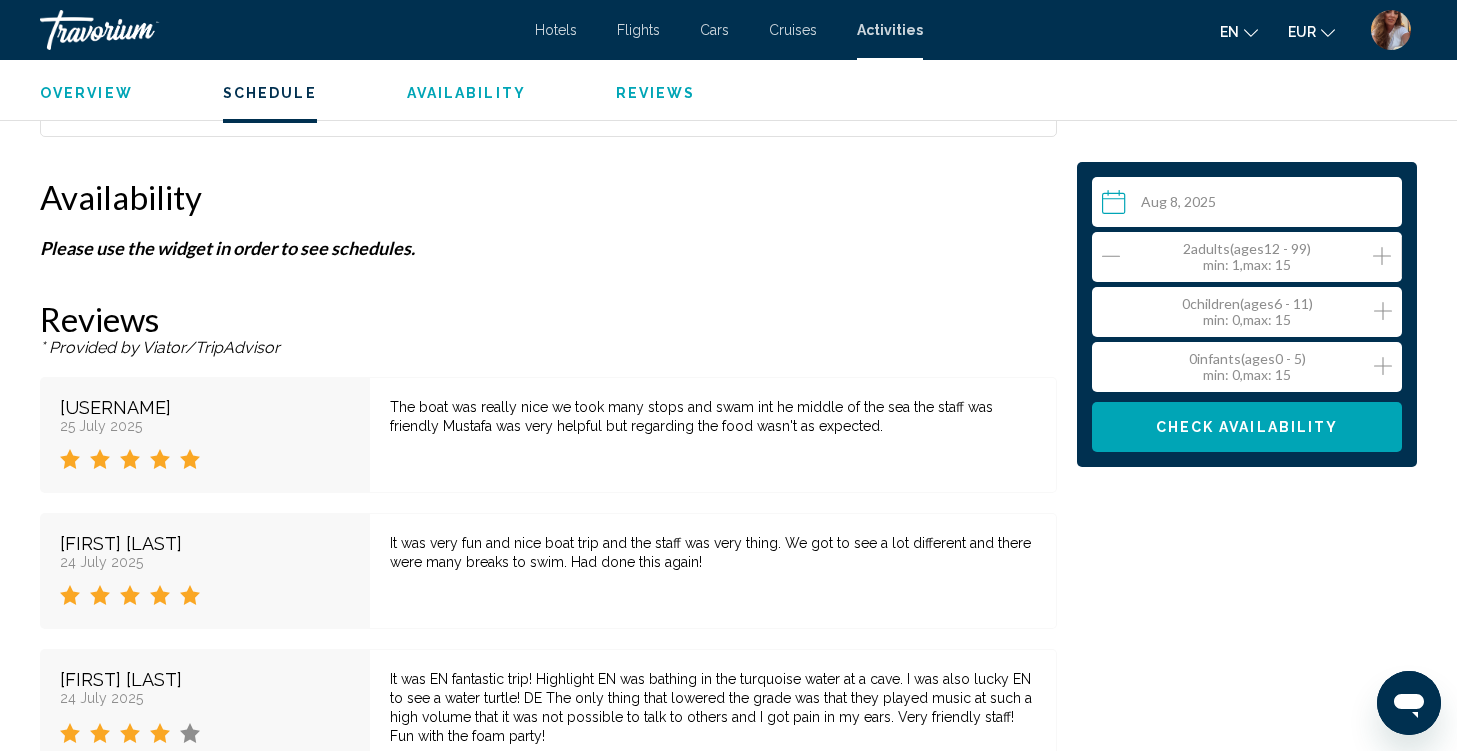 click 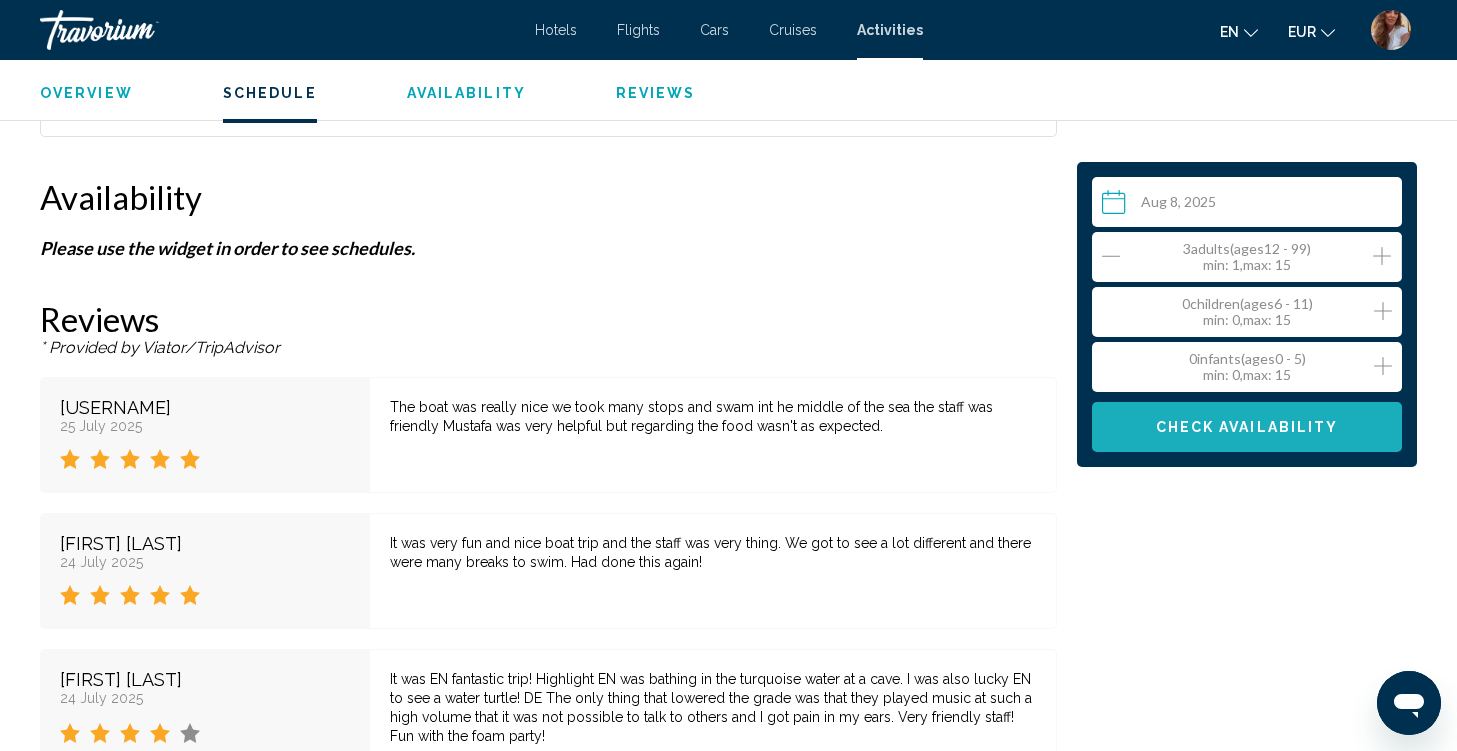 click on "Check Availability" at bounding box center [1247, 428] 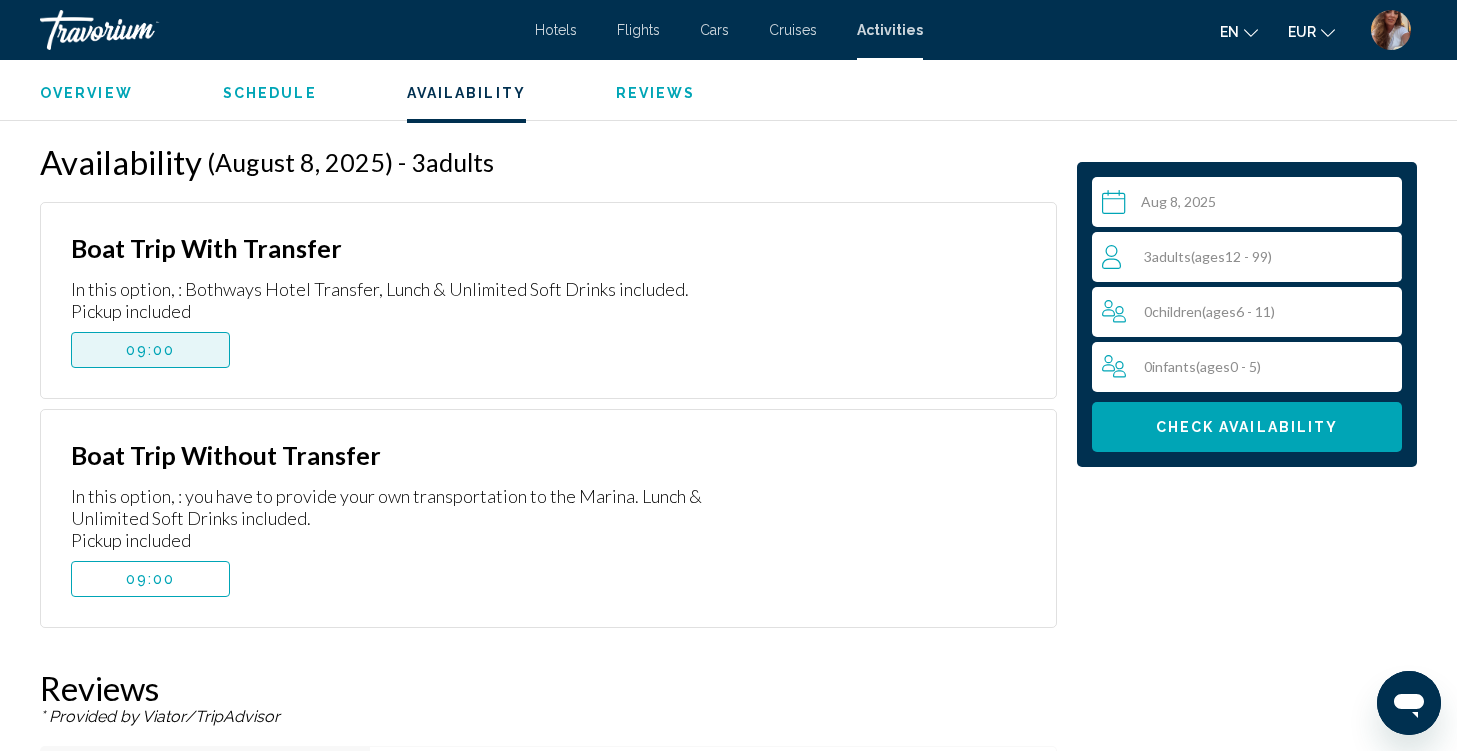 click on "09:00" at bounding box center (150, 350) 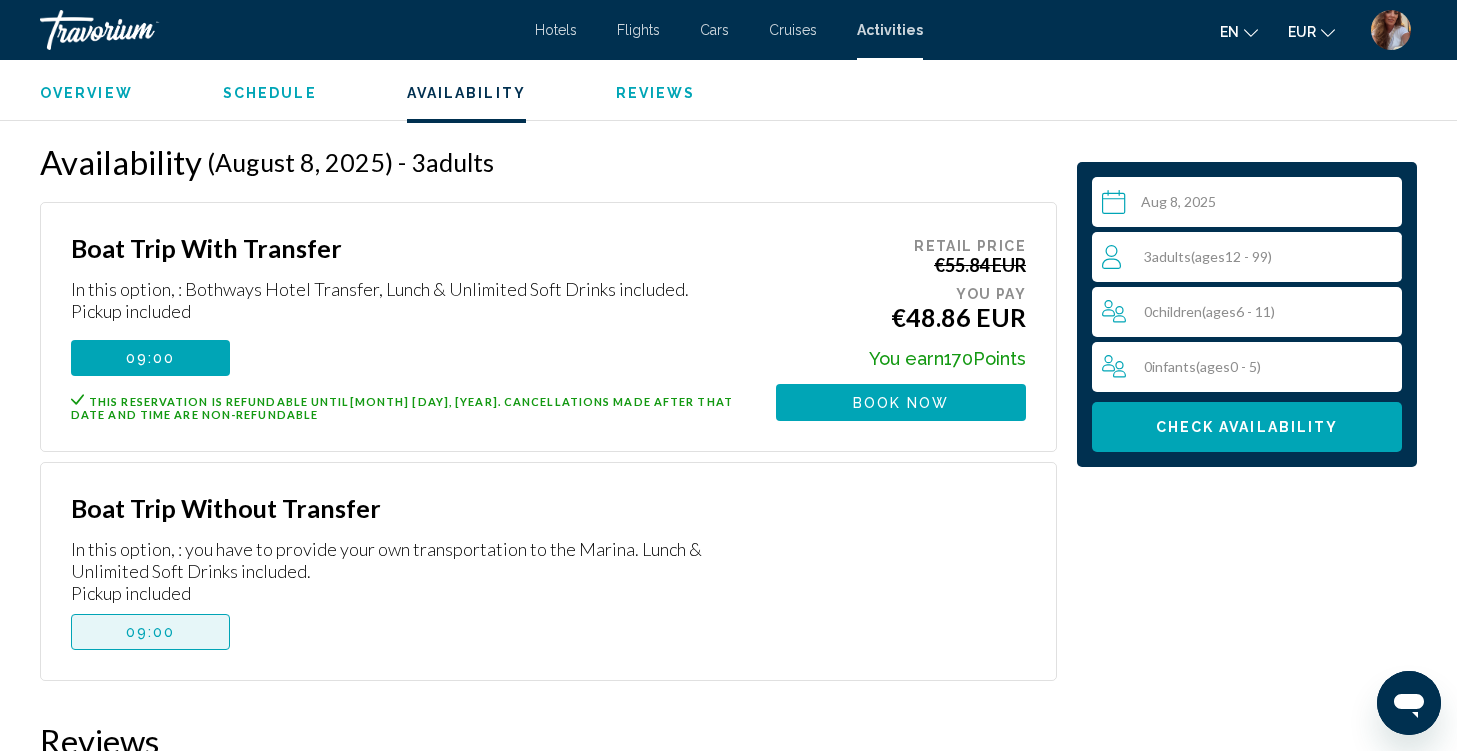click on "09:00" at bounding box center [151, 632] 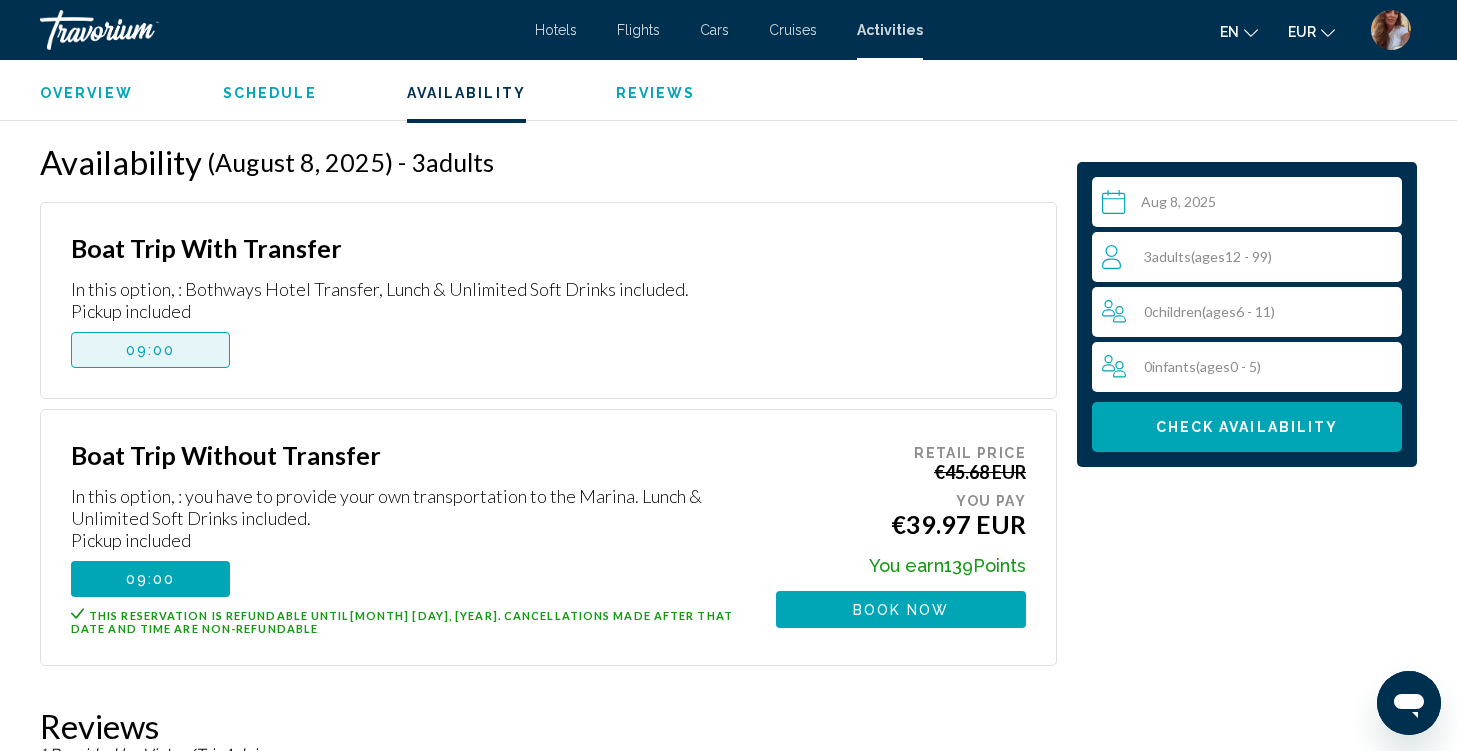 click on "09:00" at bounding box center [150, 350] 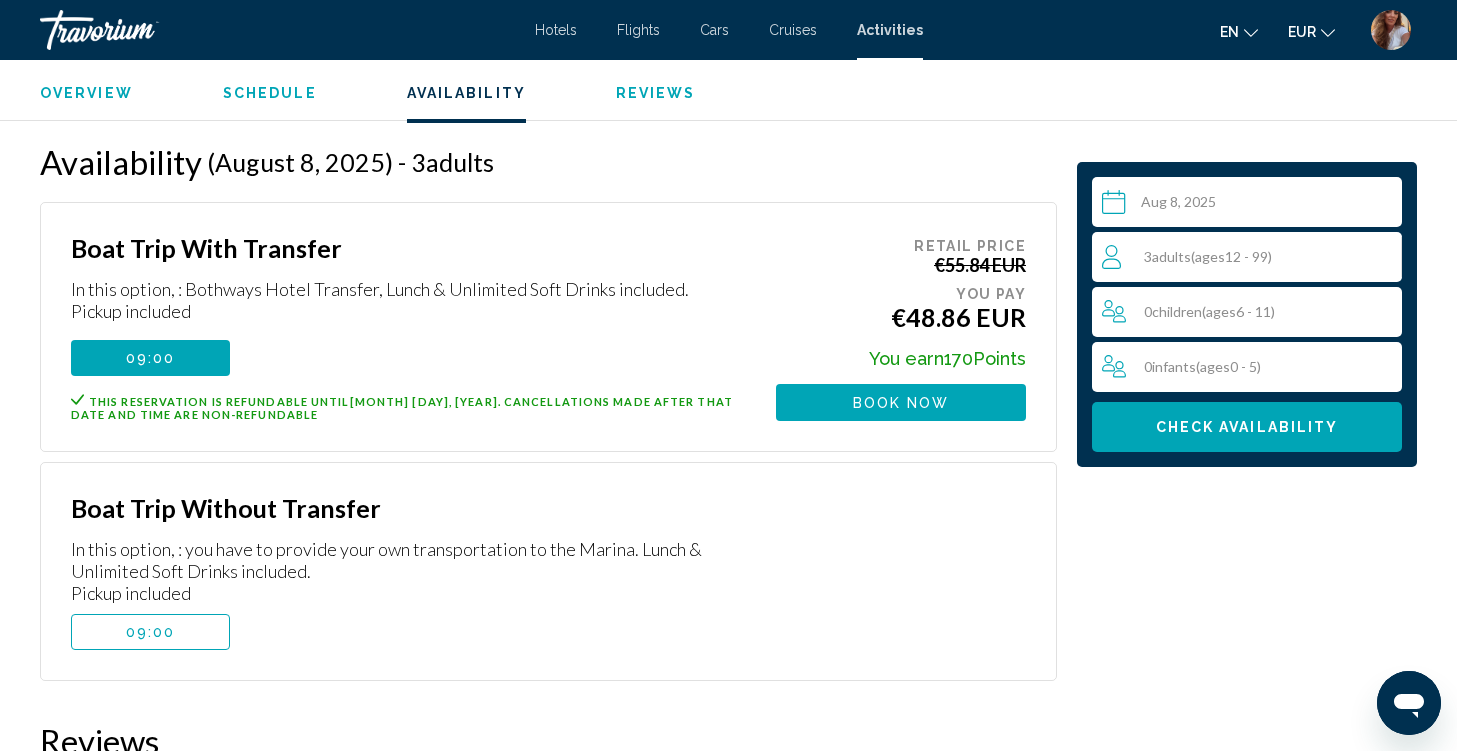 scroll, scrollTop: 0, scrollLeft: 0, axis: both 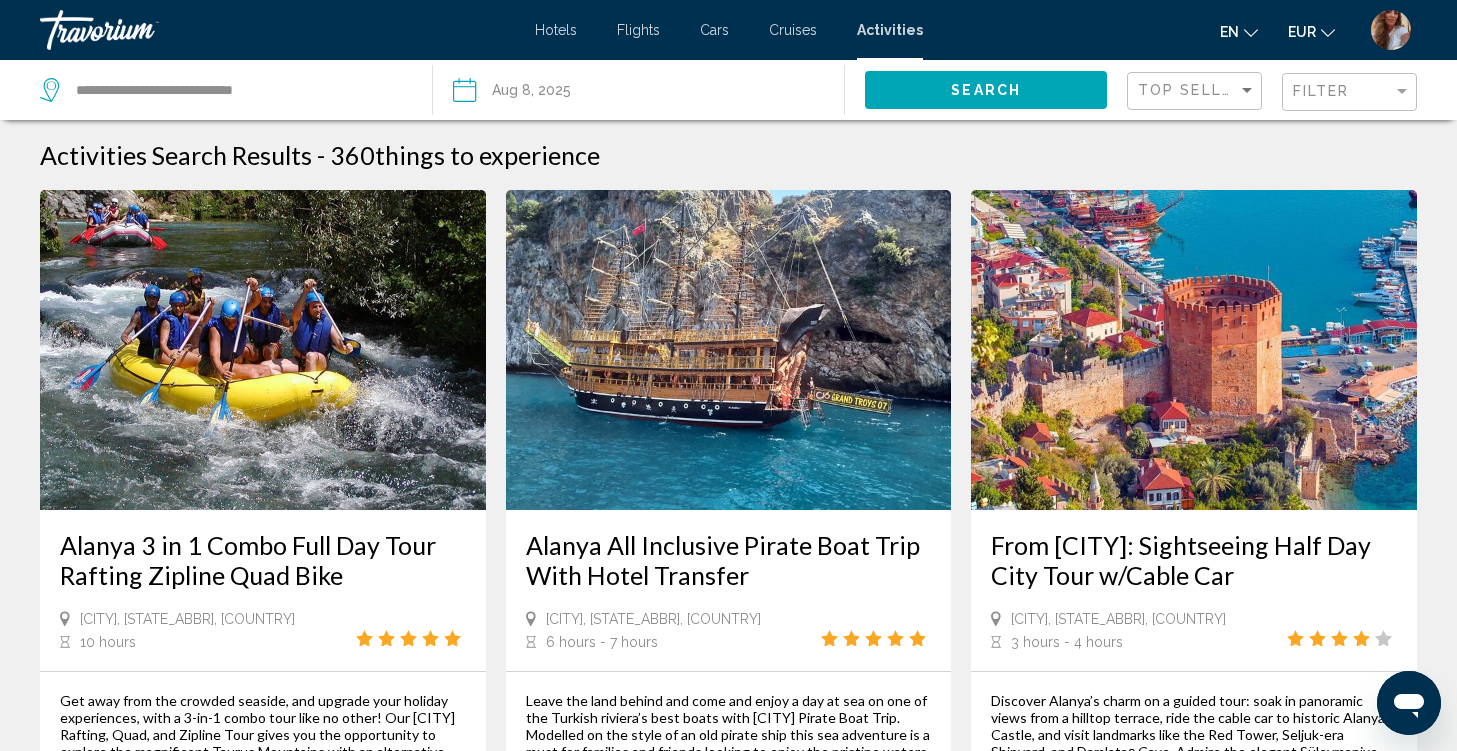 click on "[CITY] All Inclusive Pirate Boat Trip With Hotel Transfer" at bounding box center (729, 560) 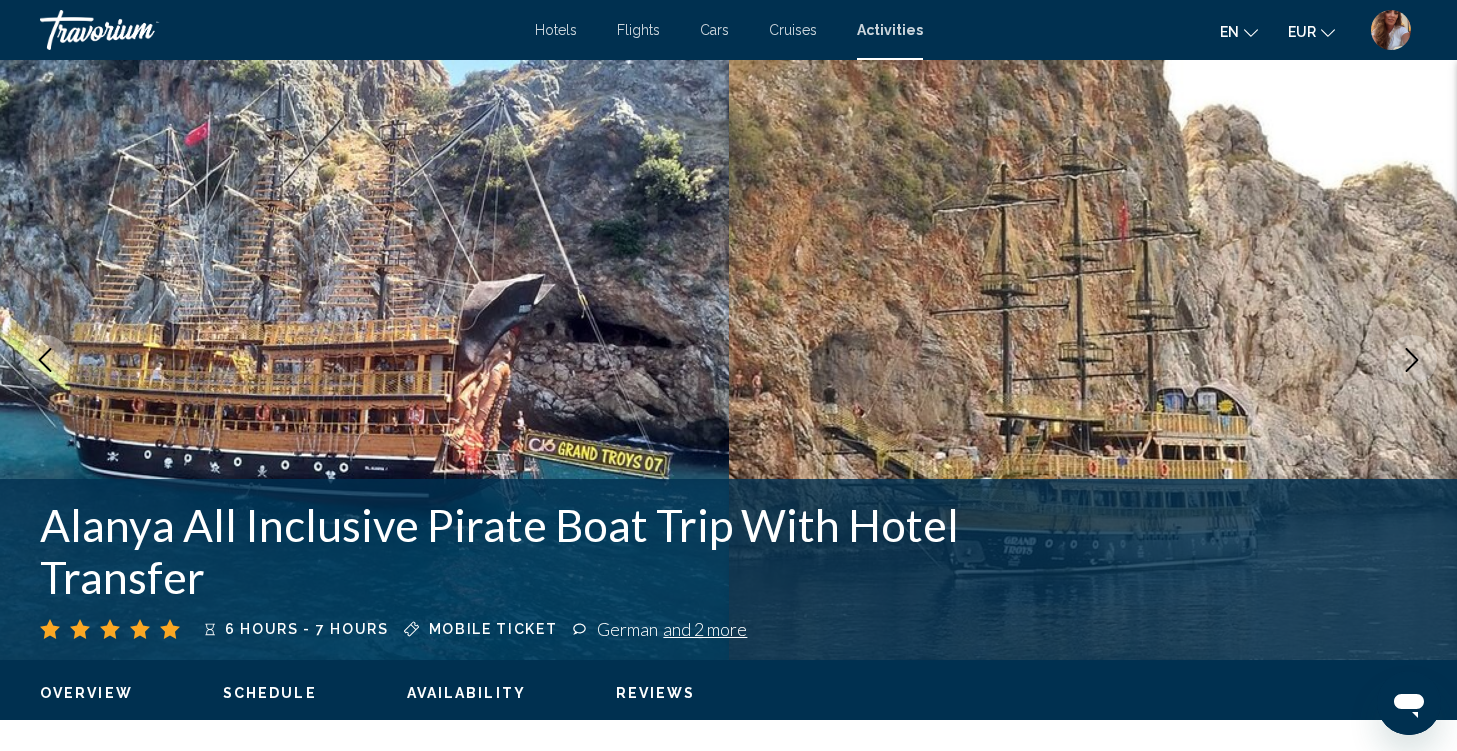 type 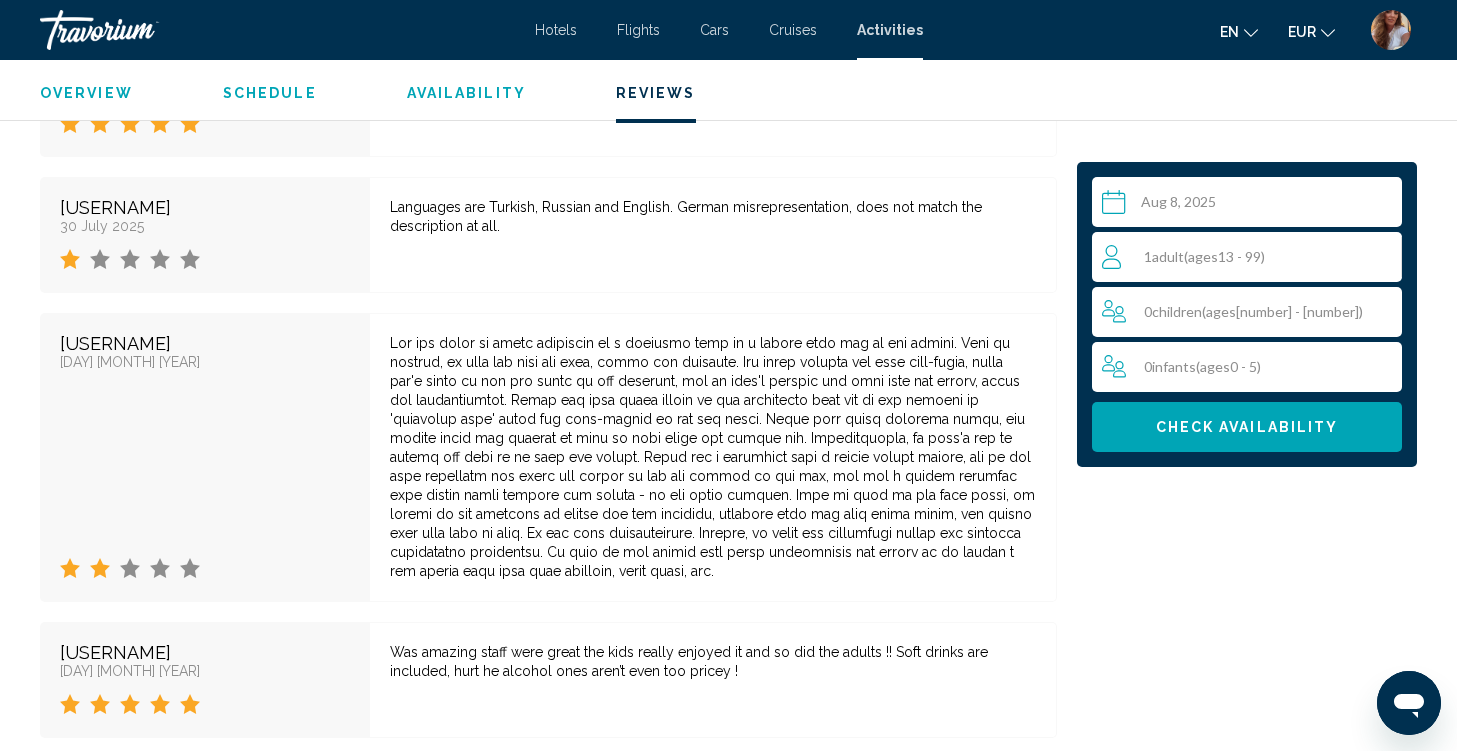scroll, scrollTop: 3440, scrollLeft: 0, axis: vertical 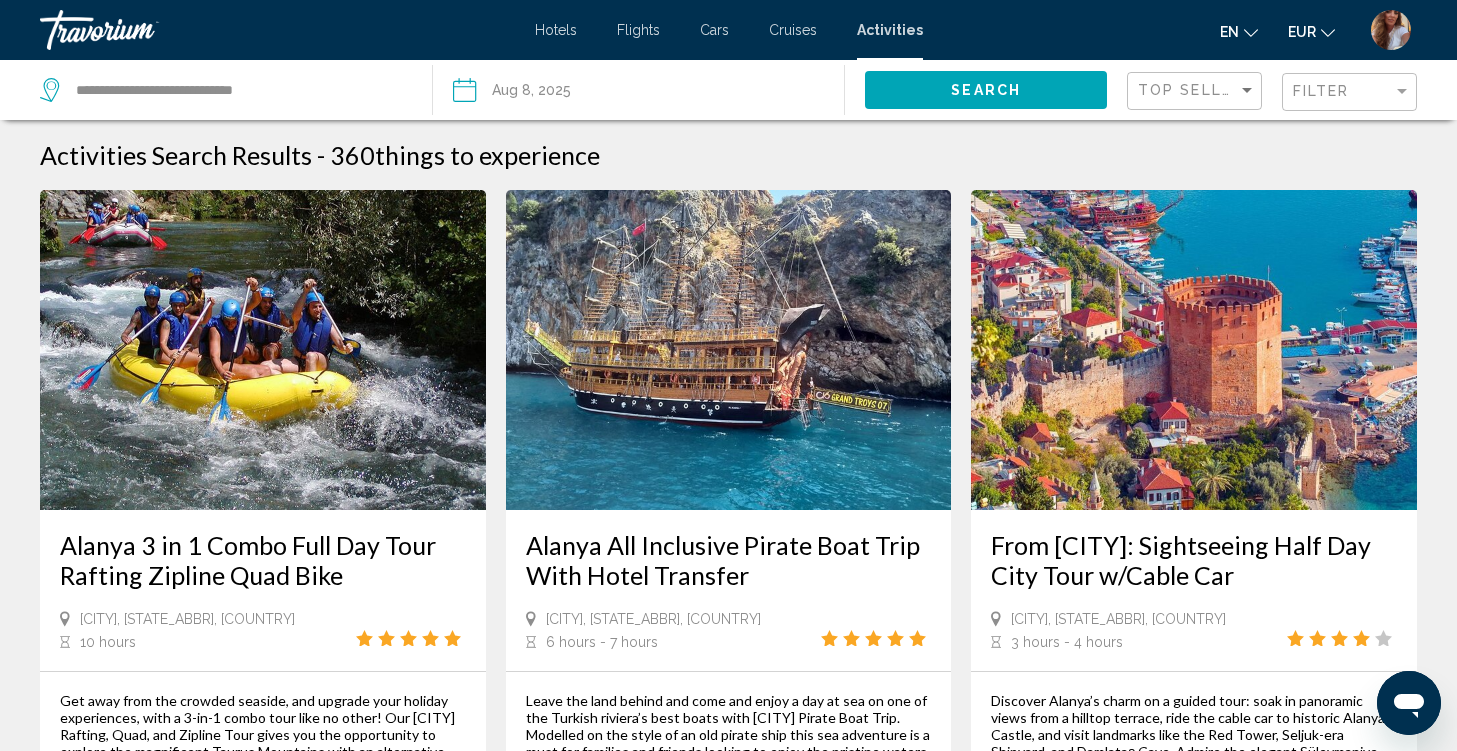 click on "Alanya 3 in 1 Combo Full Day Tour Rafting Zipline Quad Bike
Alanya, NA, TUR
10 hours
Get away from the crowded seaside, and upgrade your holiday experiences, with a 3-in-1 combo tour like no other! Our Alanya Rafting, Quad, and Zipline Tour gives you the opportunity to explore the magnificent Taurus Mountains with an alternative way. Be part of three fun activities, share cool moments with your beloved ones, and rest assured for long lasting memories!
✅ Enjoy a refreshing swim and delicious buffet lunch before rafting begins.
✅ Explore the Taurus Mountains by ATV bikes, under the supervision of your professional guide.
✅Prepare to get wet as instructors guide guests safely down intrepid rapids.
✅ See pictures local villages and mosques set against the stunning Mountains. From  €22.53 EUR  More Information" at bounding box center (263, 595) 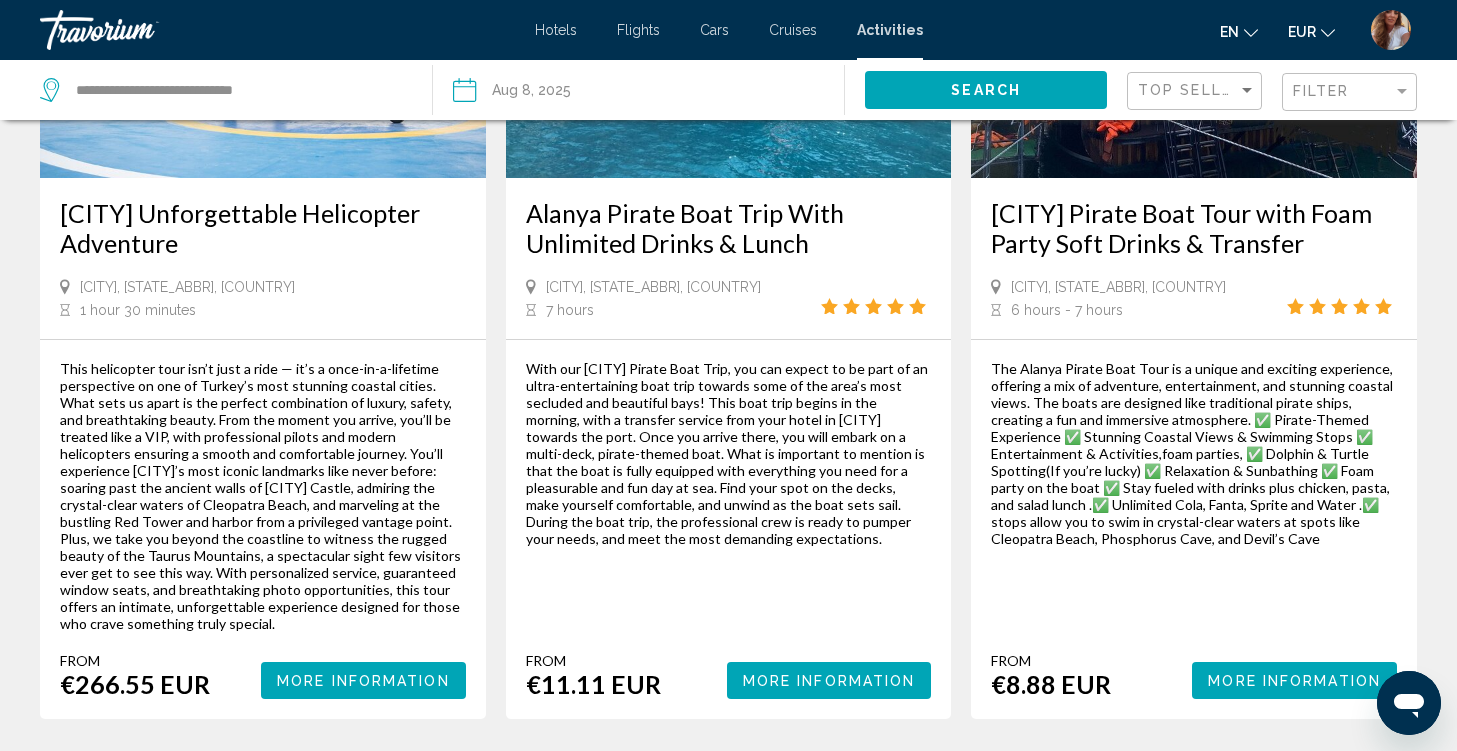 scroll, scrollTop: 2120, scrollLeft: 0, axis: vertical 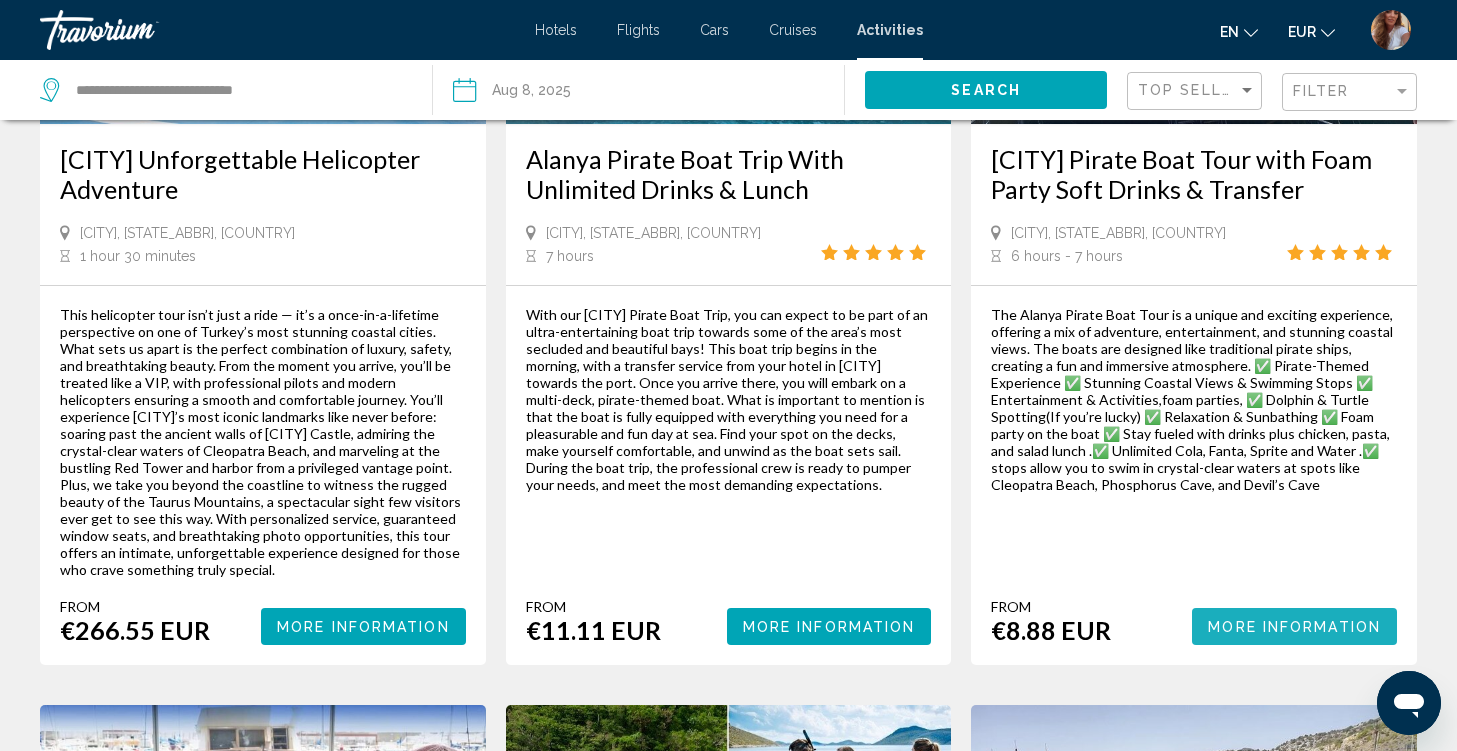 click on "More Information" at bounding box center [1294, 626] 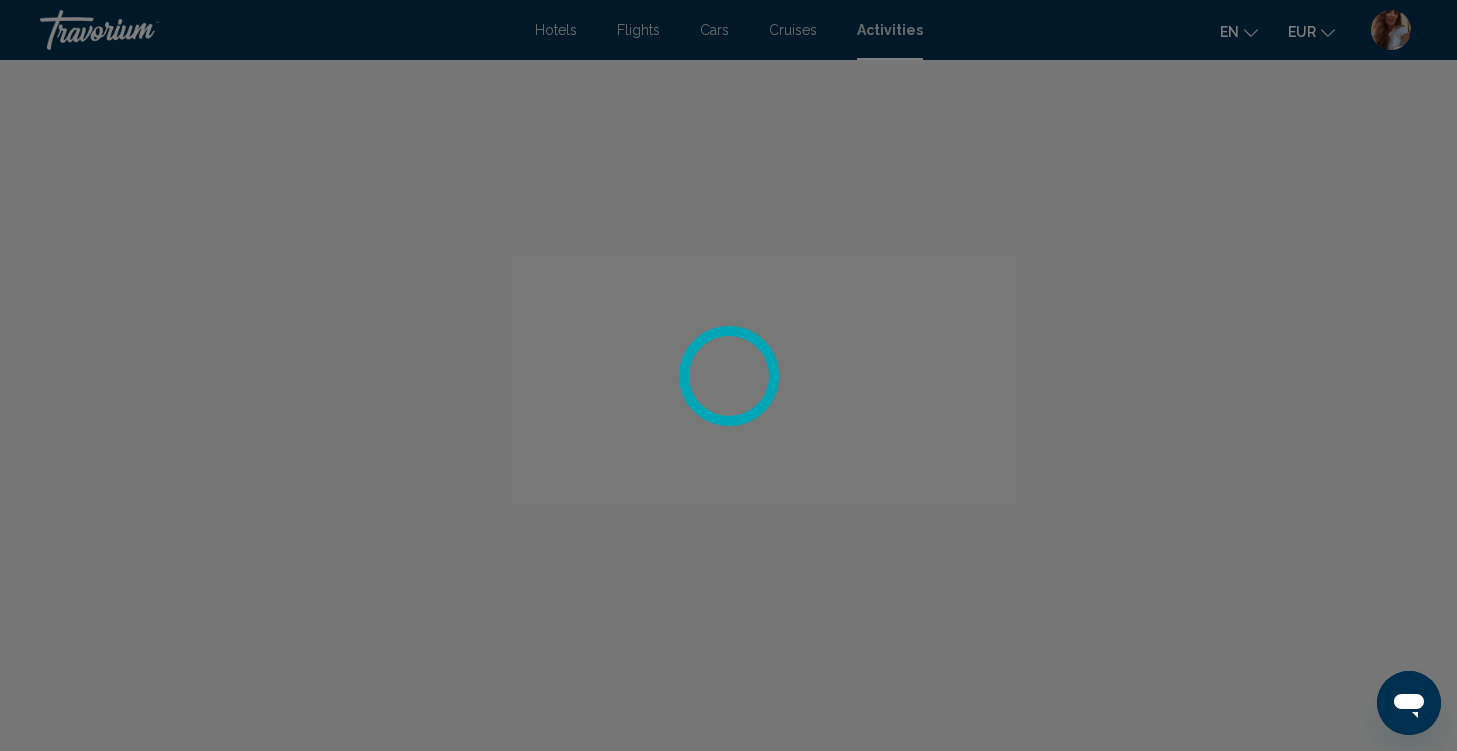 scroll, scrollTop: 0, scrollLeft: 0, axis: both 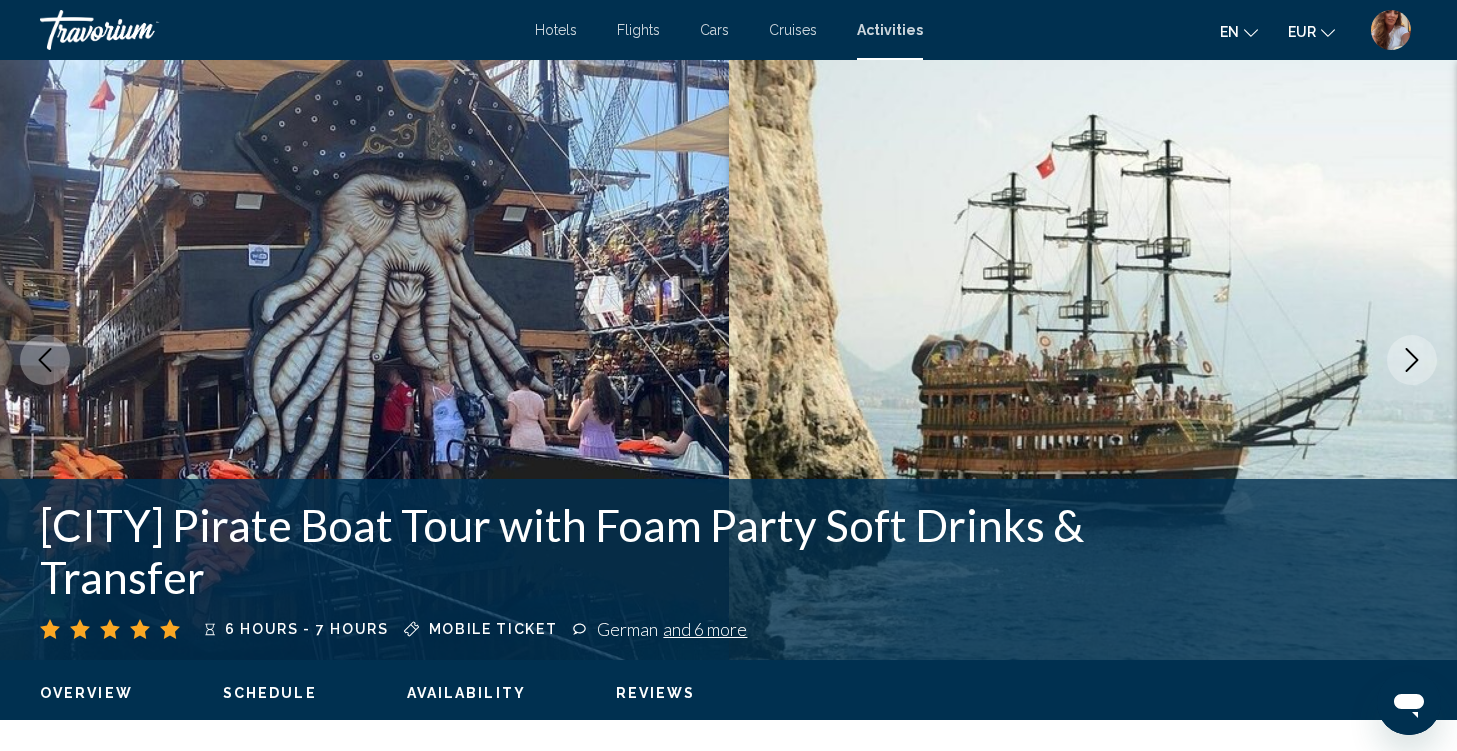 type 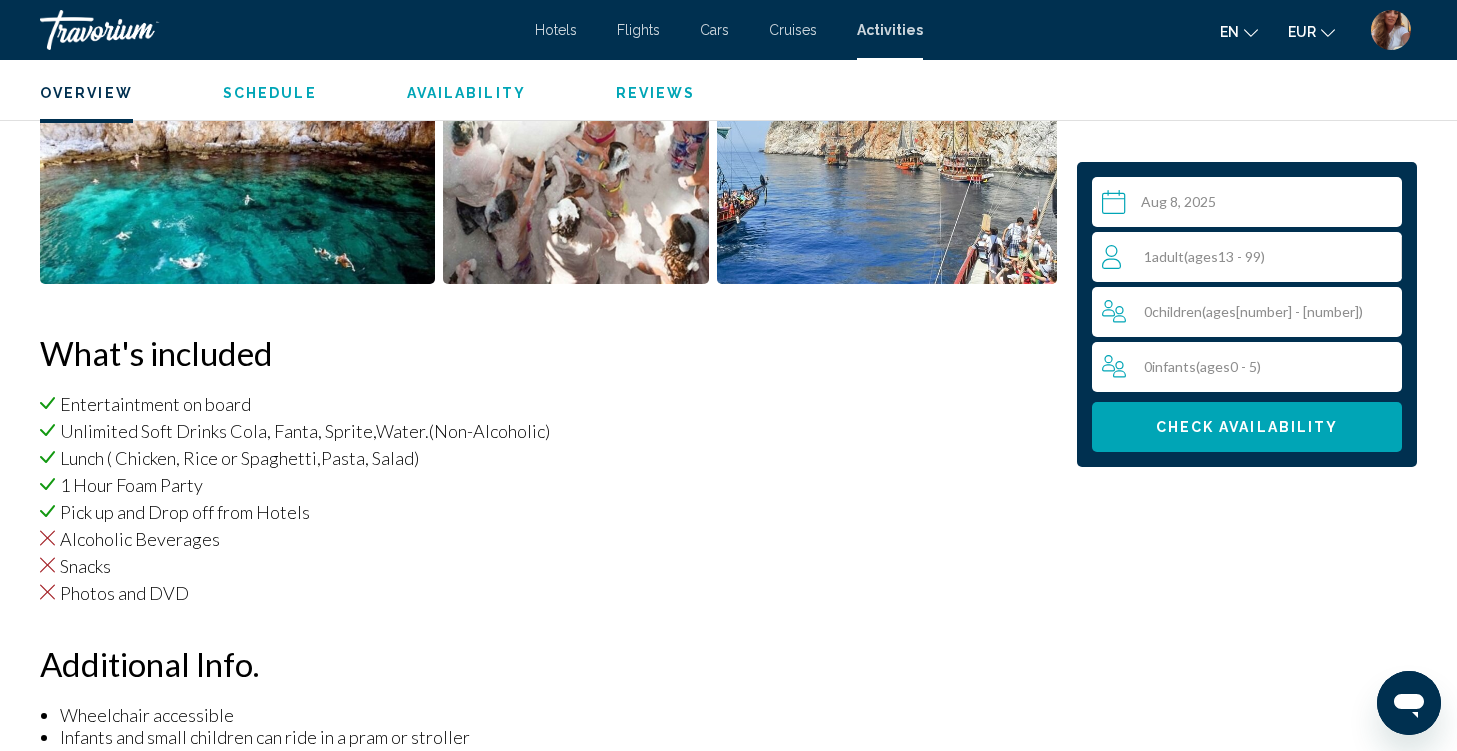 scroll, scrollTop: 1200, scrollLeft: 0, axis: vertical 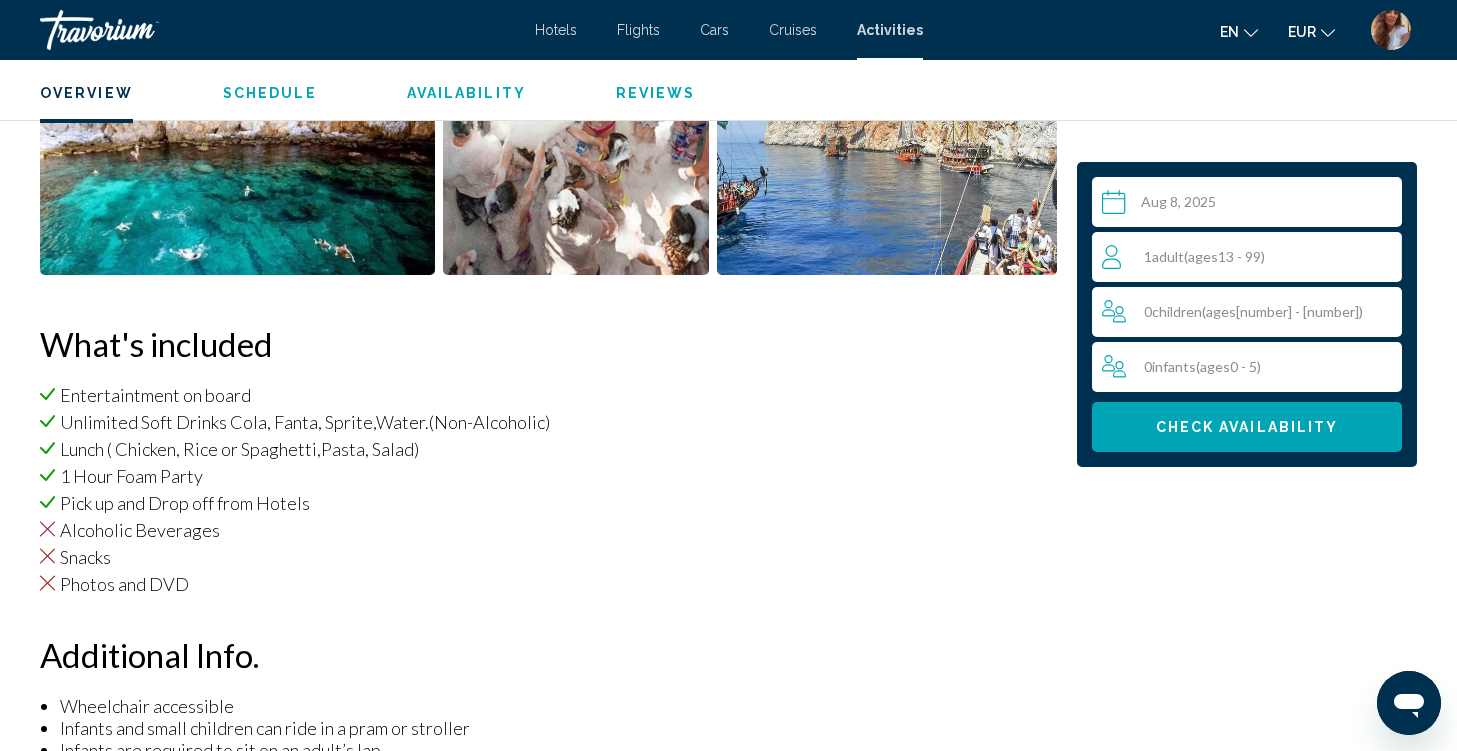 click on "1  Adult Adults  ( ages  13 - 99)" at bounding box center (1251, 257) 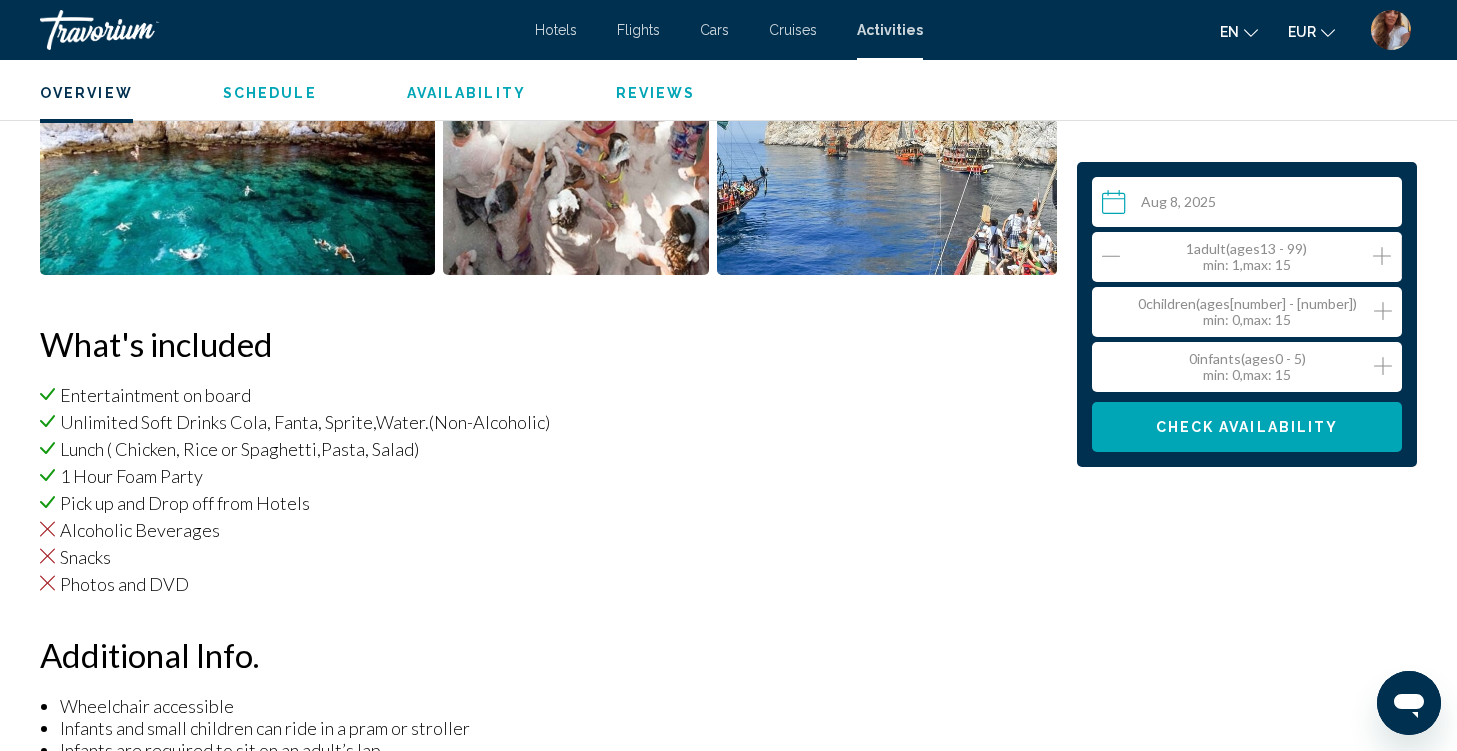 click 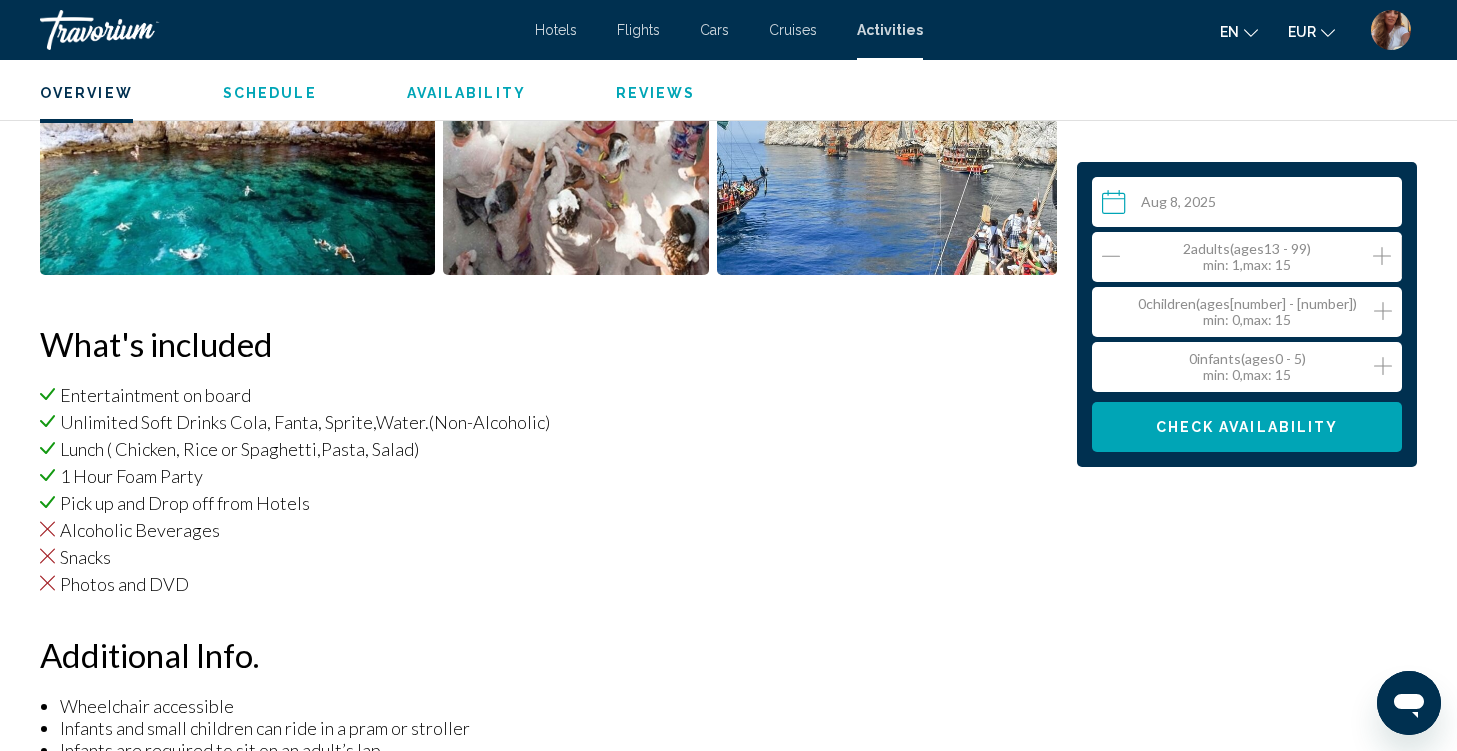 click 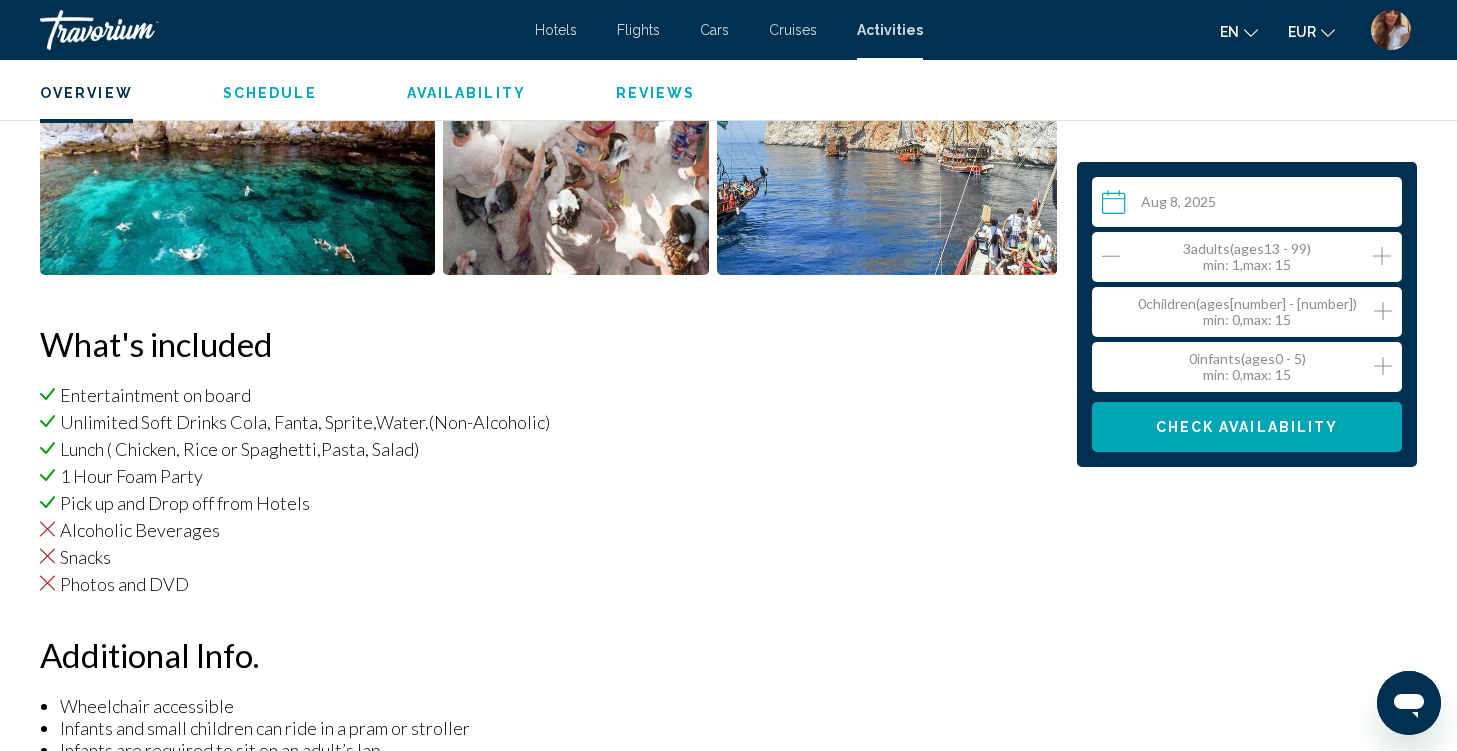 click on "Check Availability" at bounding box center [1247, 428] 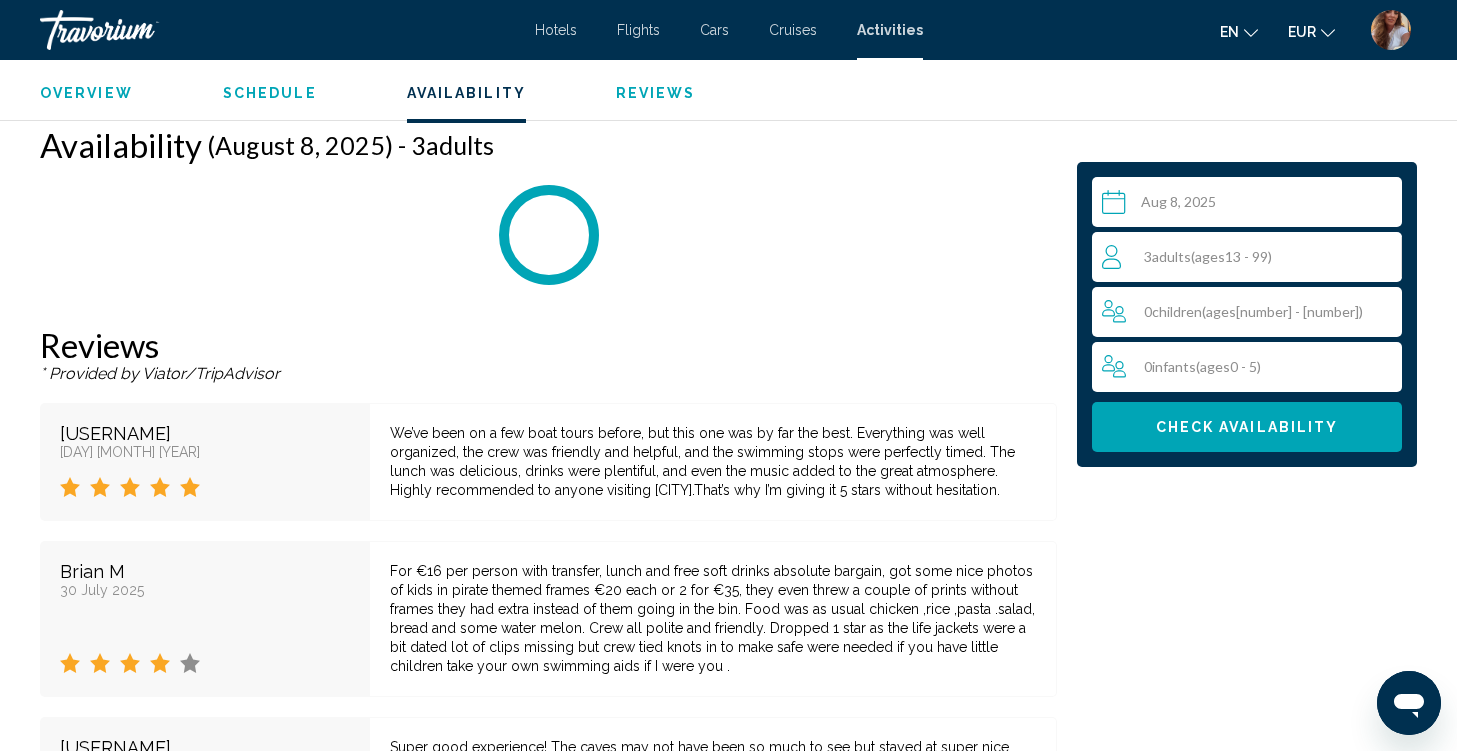 scroll, scrollTop: 3213, scrollLeft: 0, axis: vertical 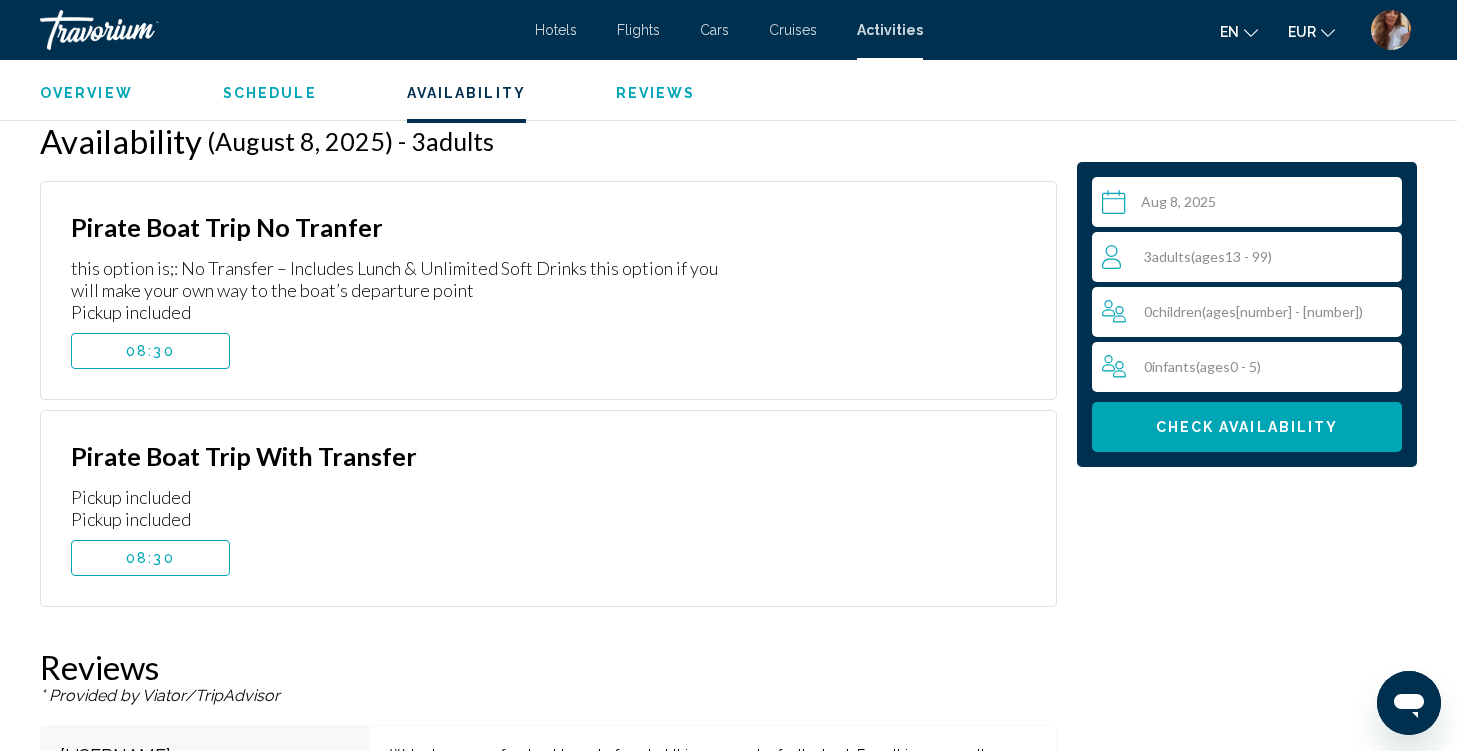 click on "08:30" at bounding box center [150, 558] 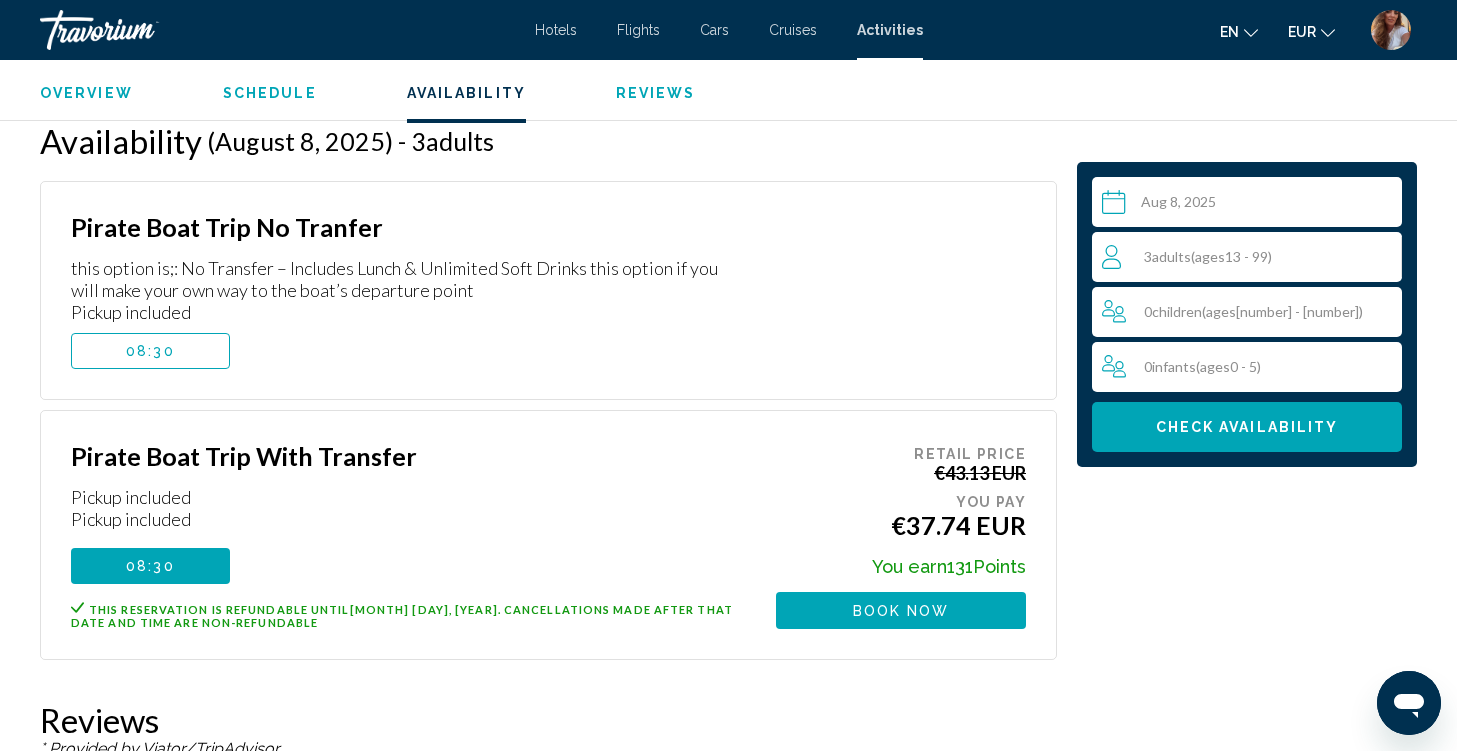 click on "Book now" at bounding box center (901, 611) 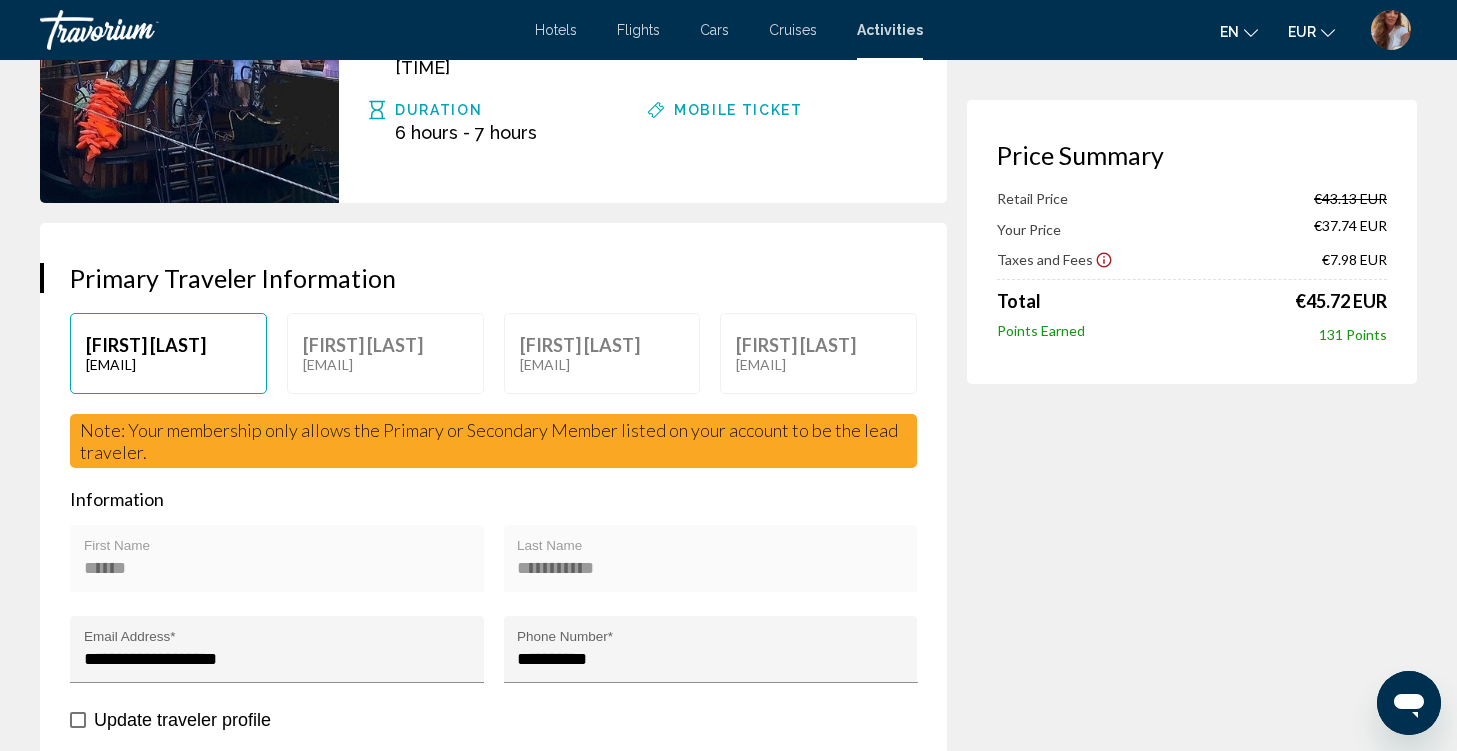 scroll, scrollTop: 360, scrollLeft: 0, axis: vertical 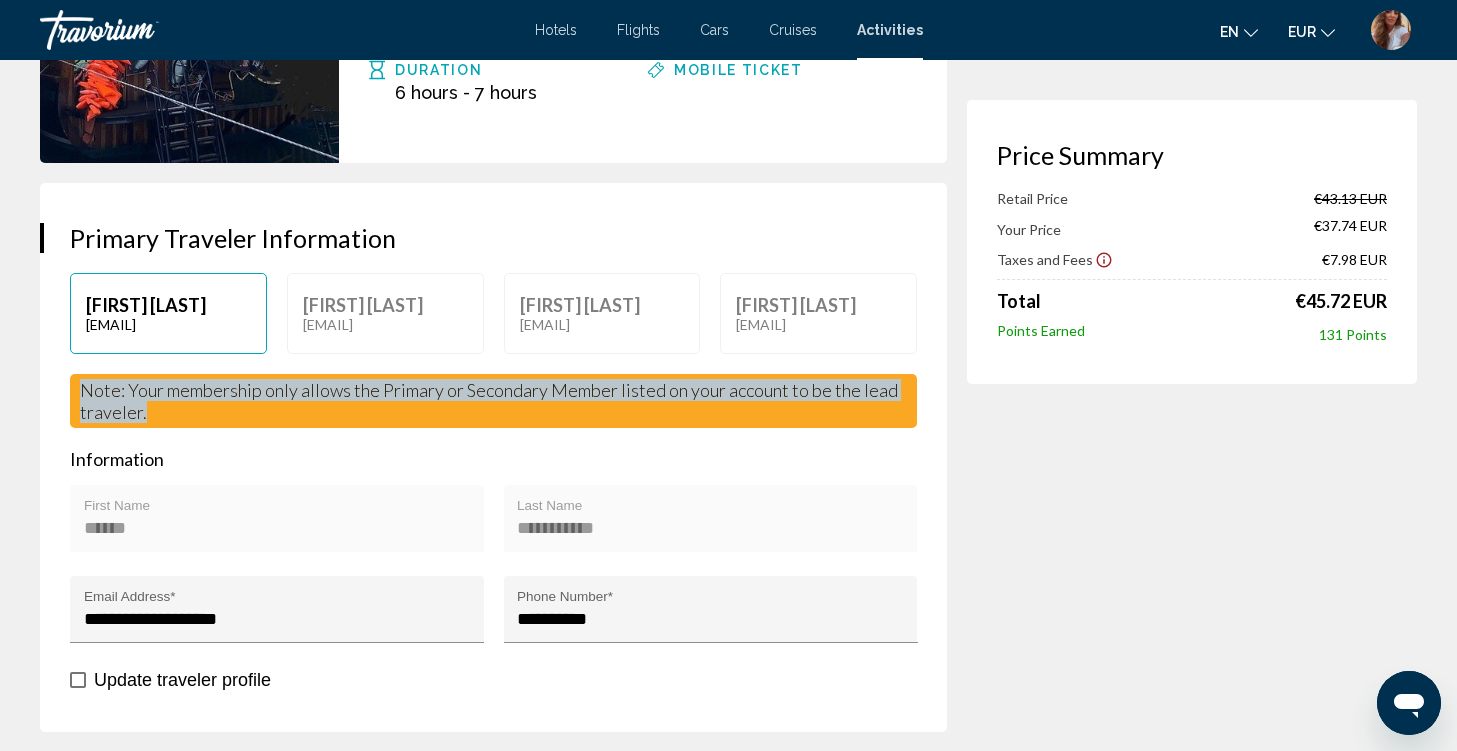 drag, startPoint x: 77, startPoint y: 380, endPoint x: 145, endPoint y: 417, distance: 77.41447 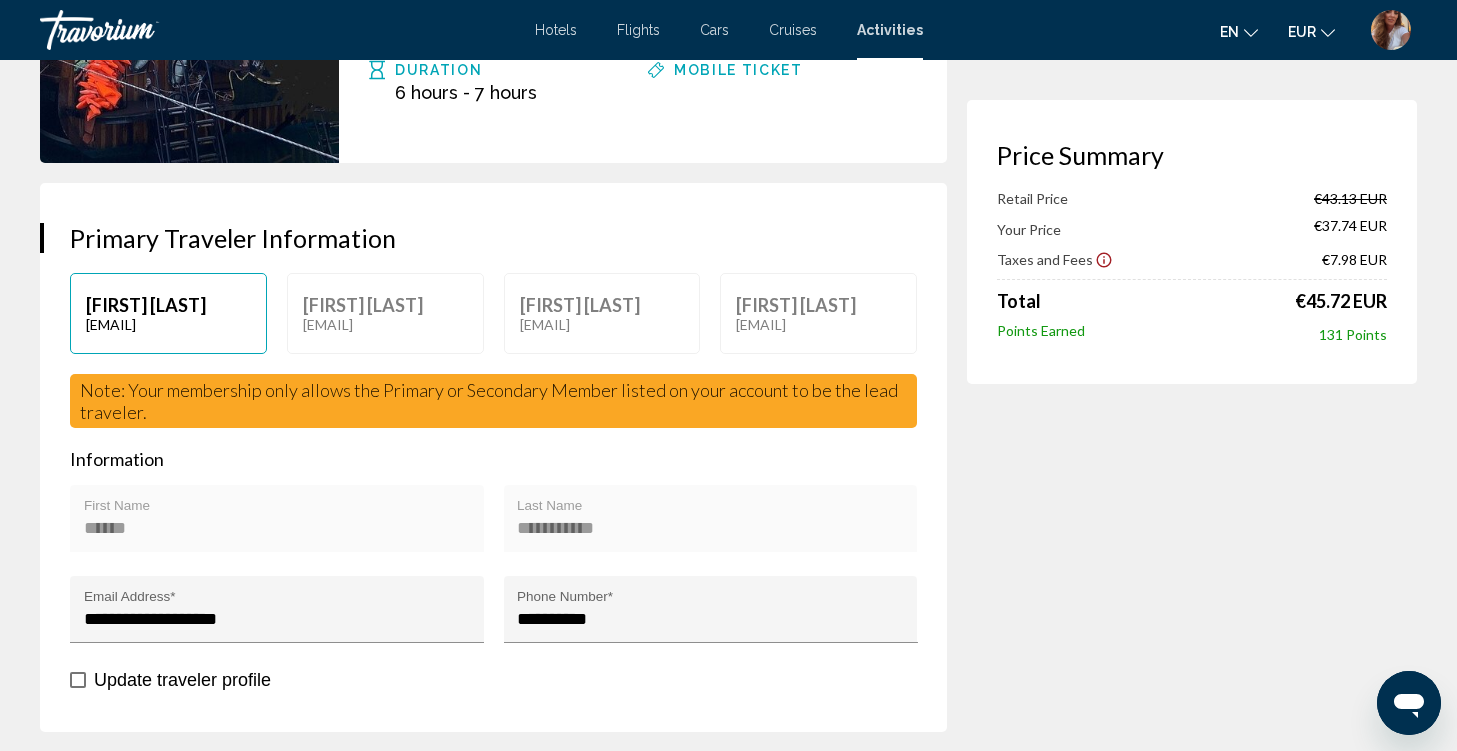 click on "**********" at bounding box center [503, 2362] 